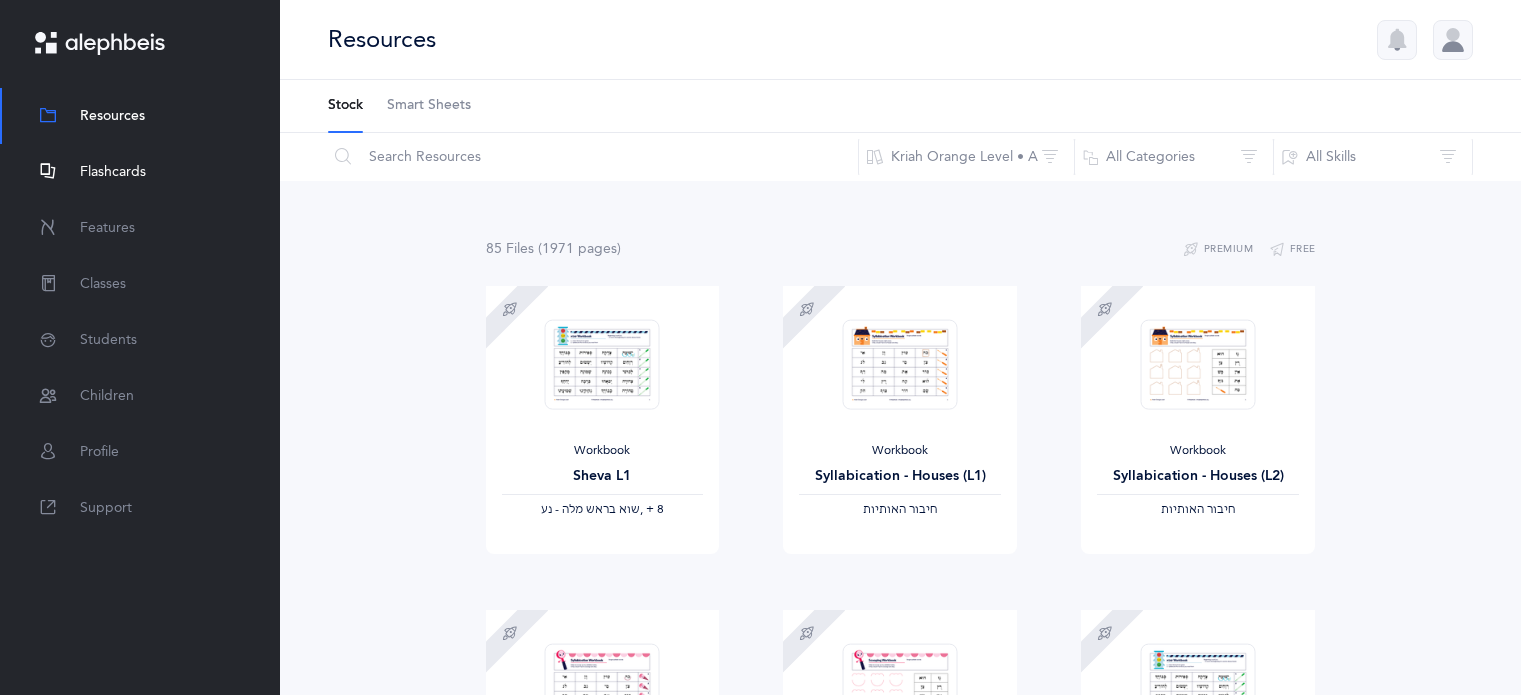 scroll, scrollTop: 234, scrollLeft: 0, axis: vertical 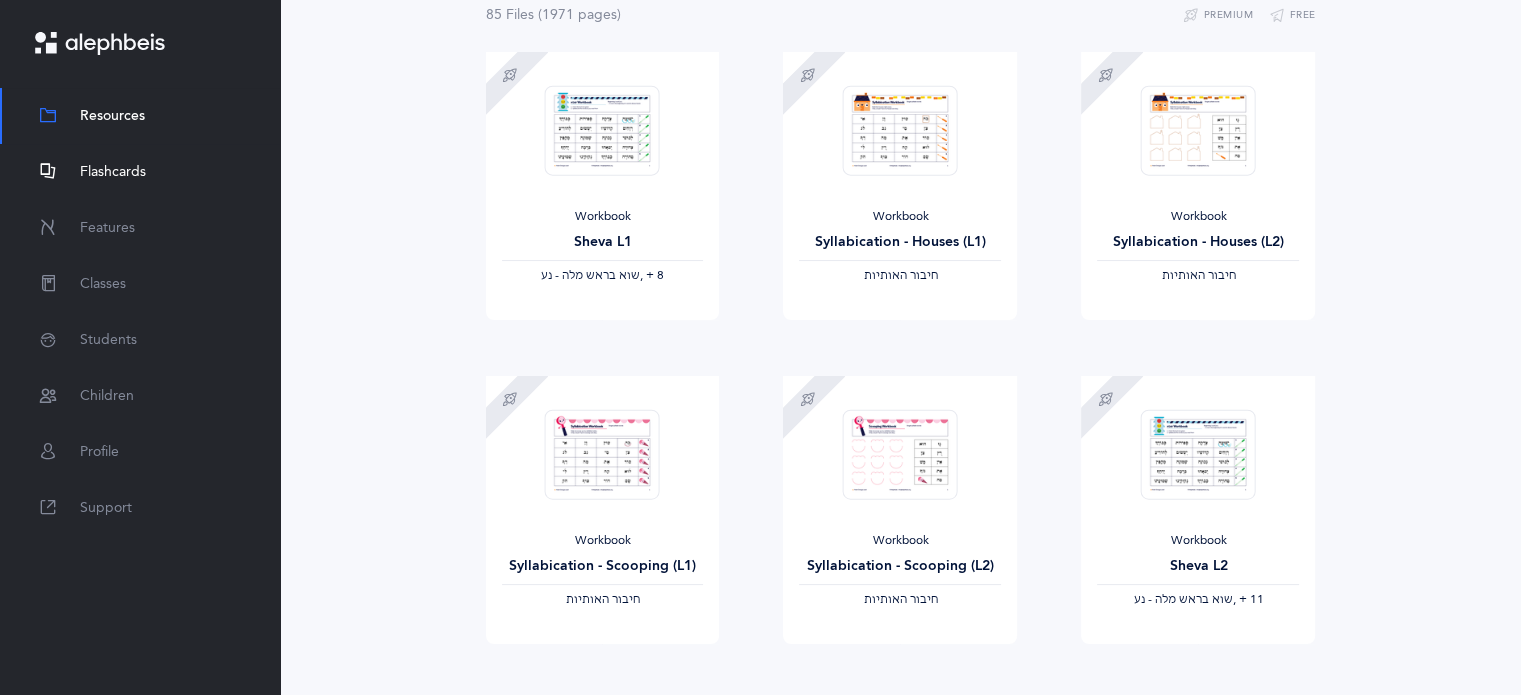 click on "Flashcards" at bounding box center (113, 172) 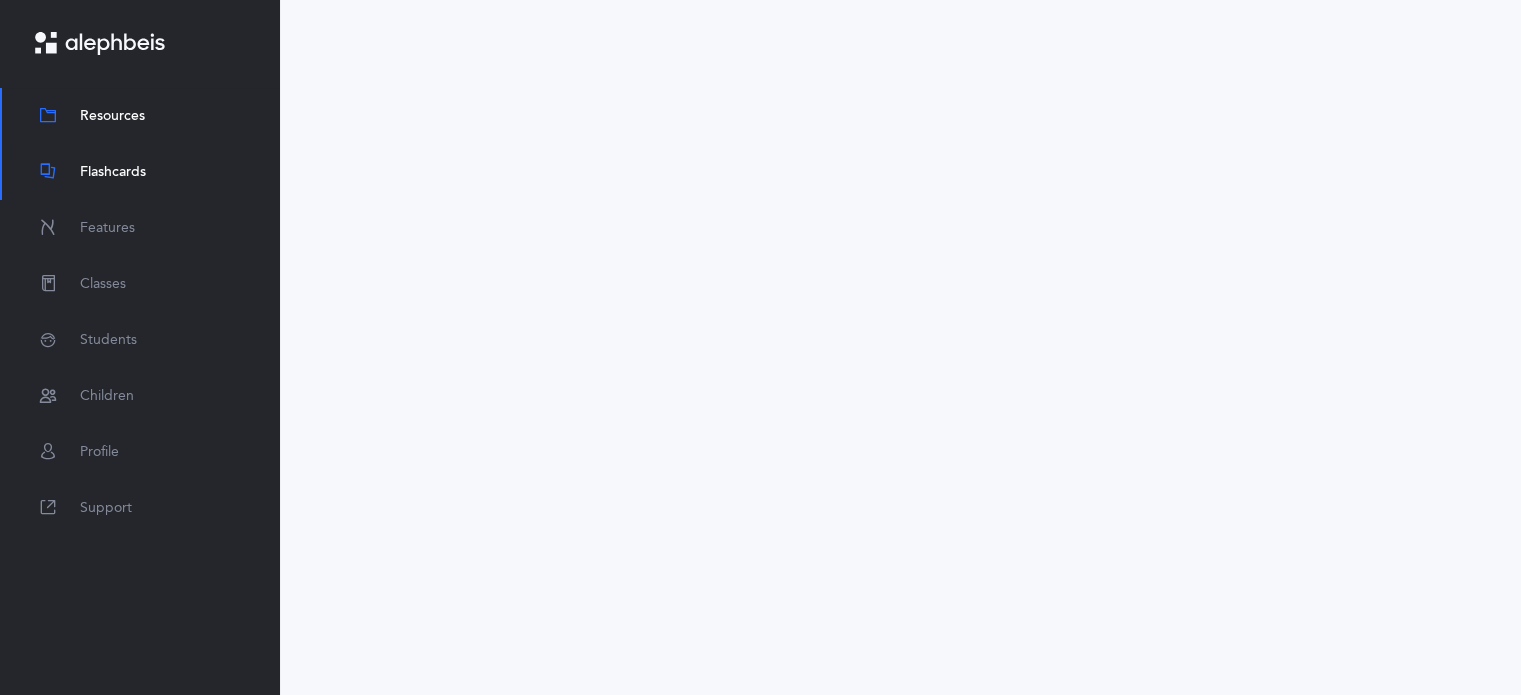 scroll, scrollTop: 0, scrollLeft: 0, axis: both 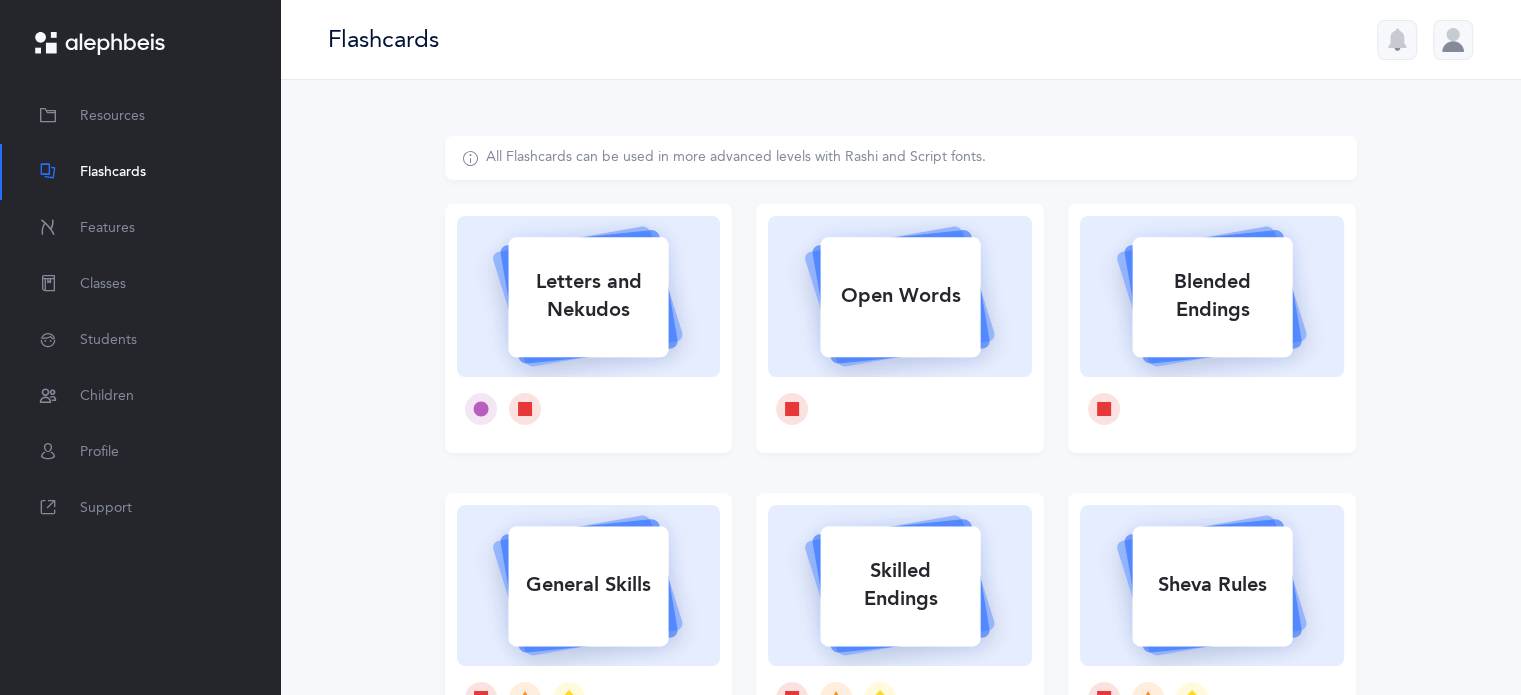 click 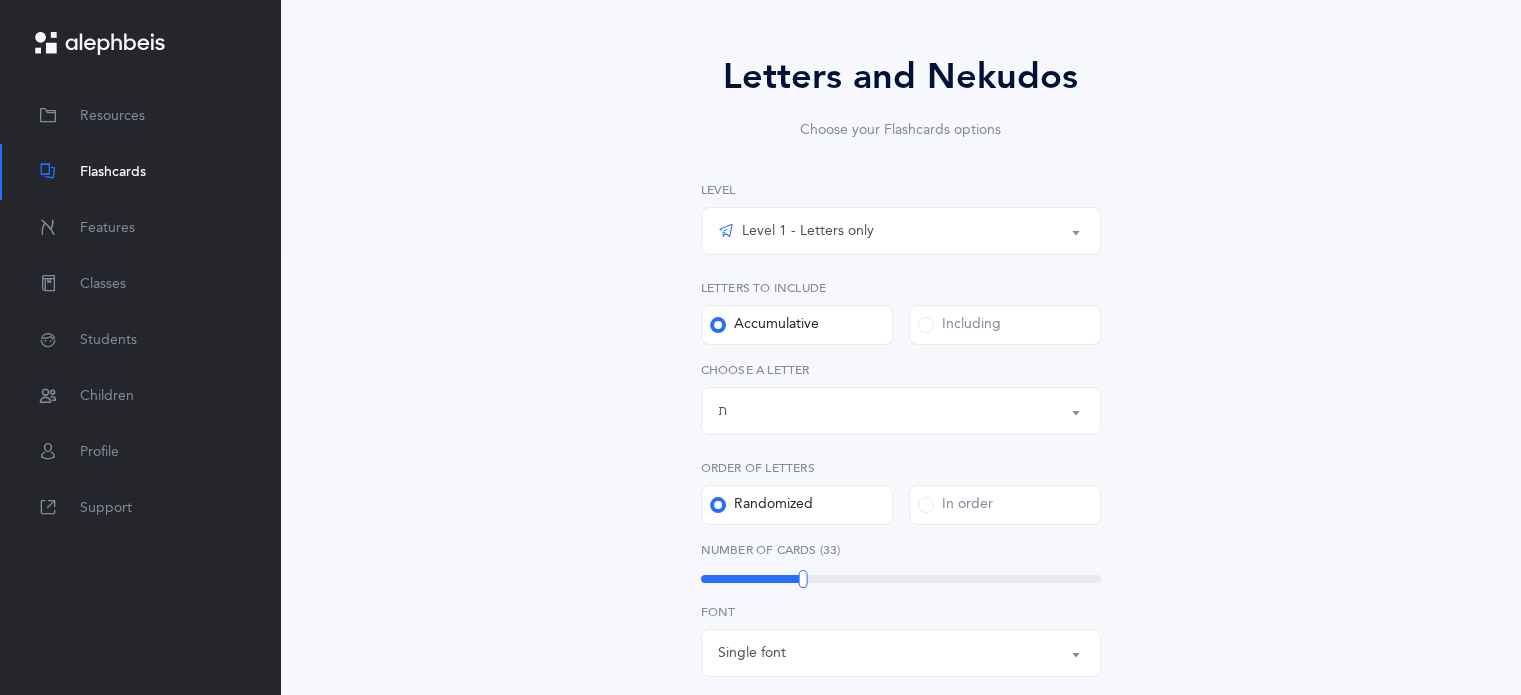 scroll, scrollTop: 143, scrollLeft: 0, axis: vertical 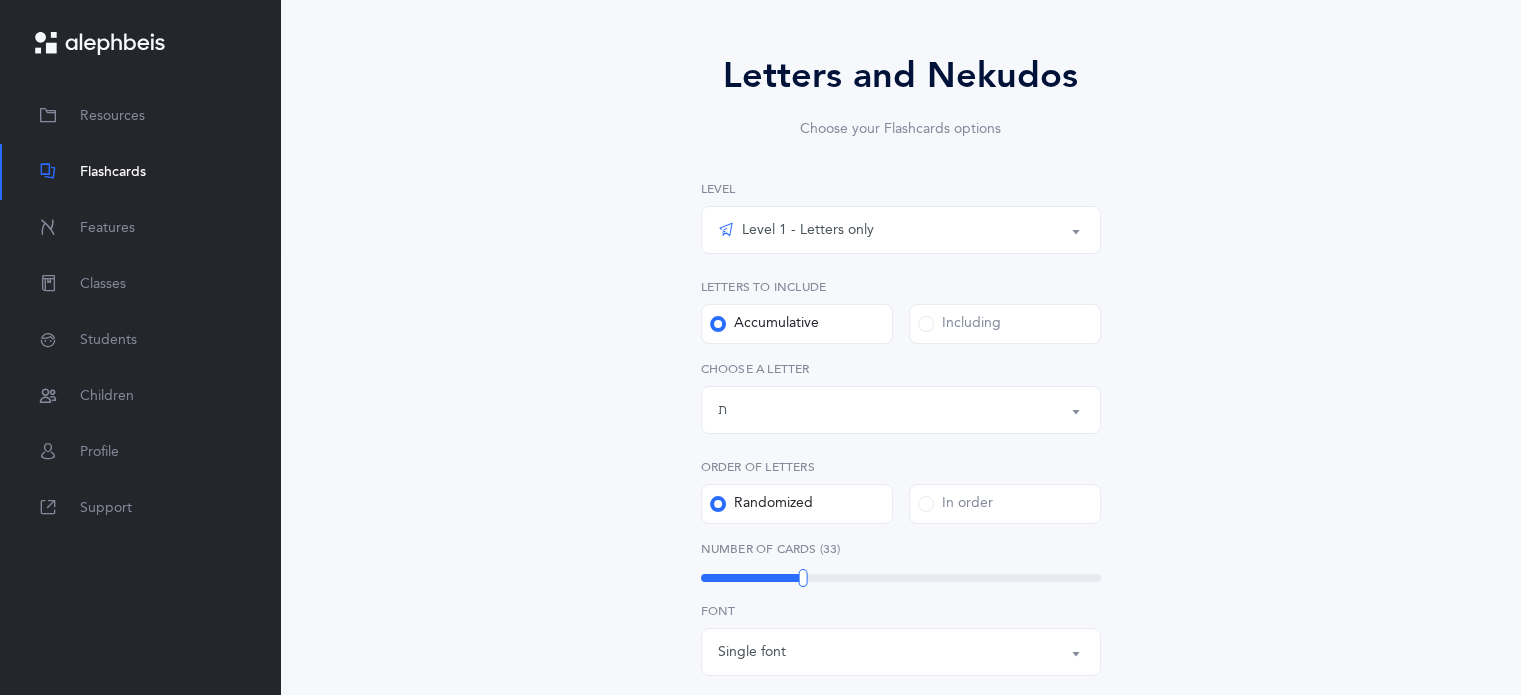 click on "Level 1 - Letters only" at bounding box center [901, 230] 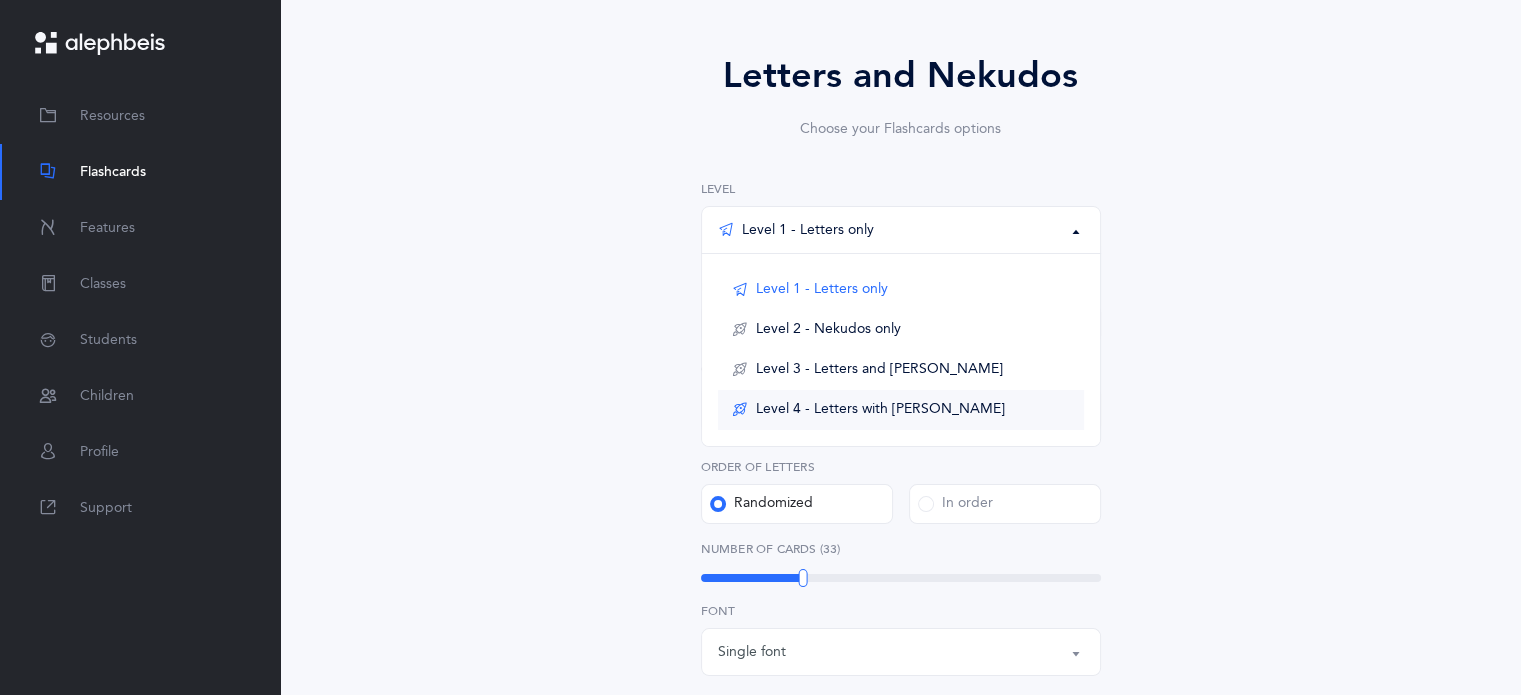 click on "Level 4 - Letters with [PERSON_NAME]" at bounding box center (901, 410) 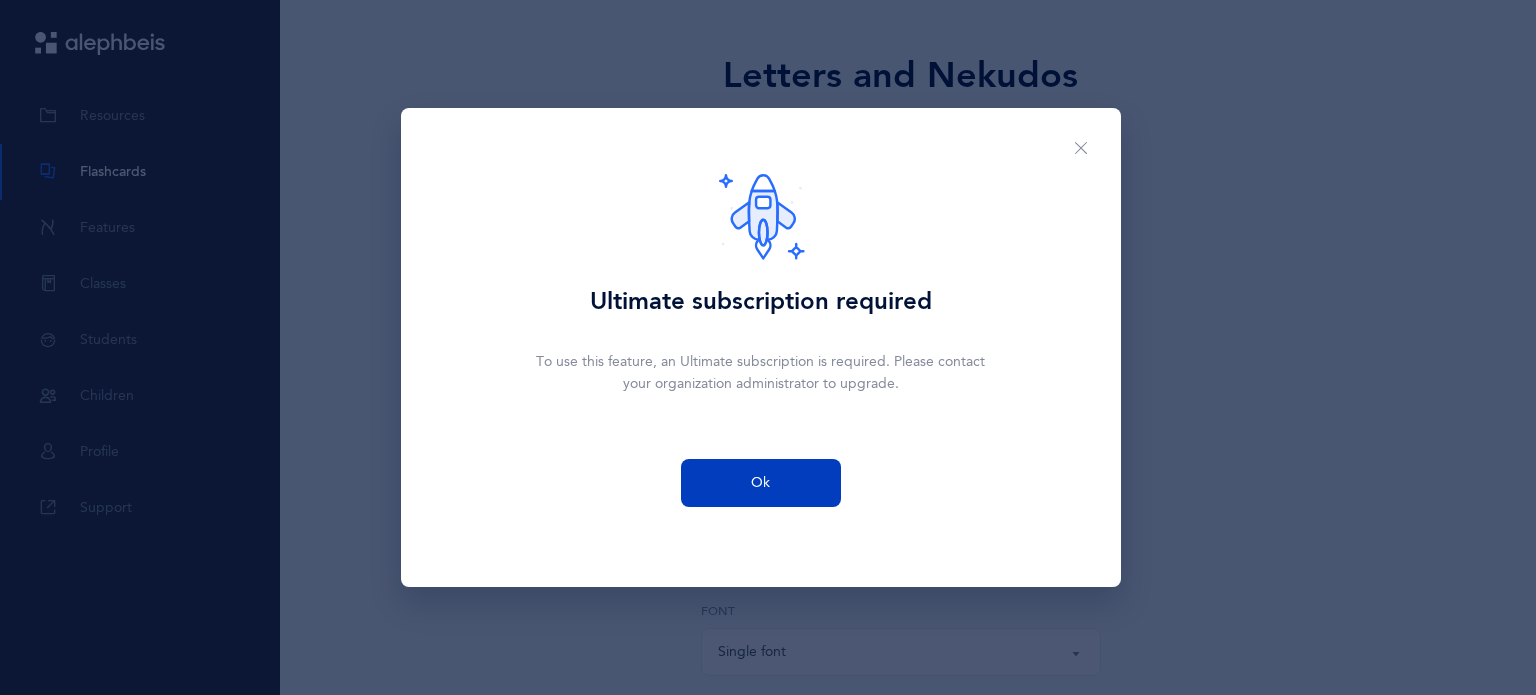 click on "Ok" at bounding box center (761, 483) 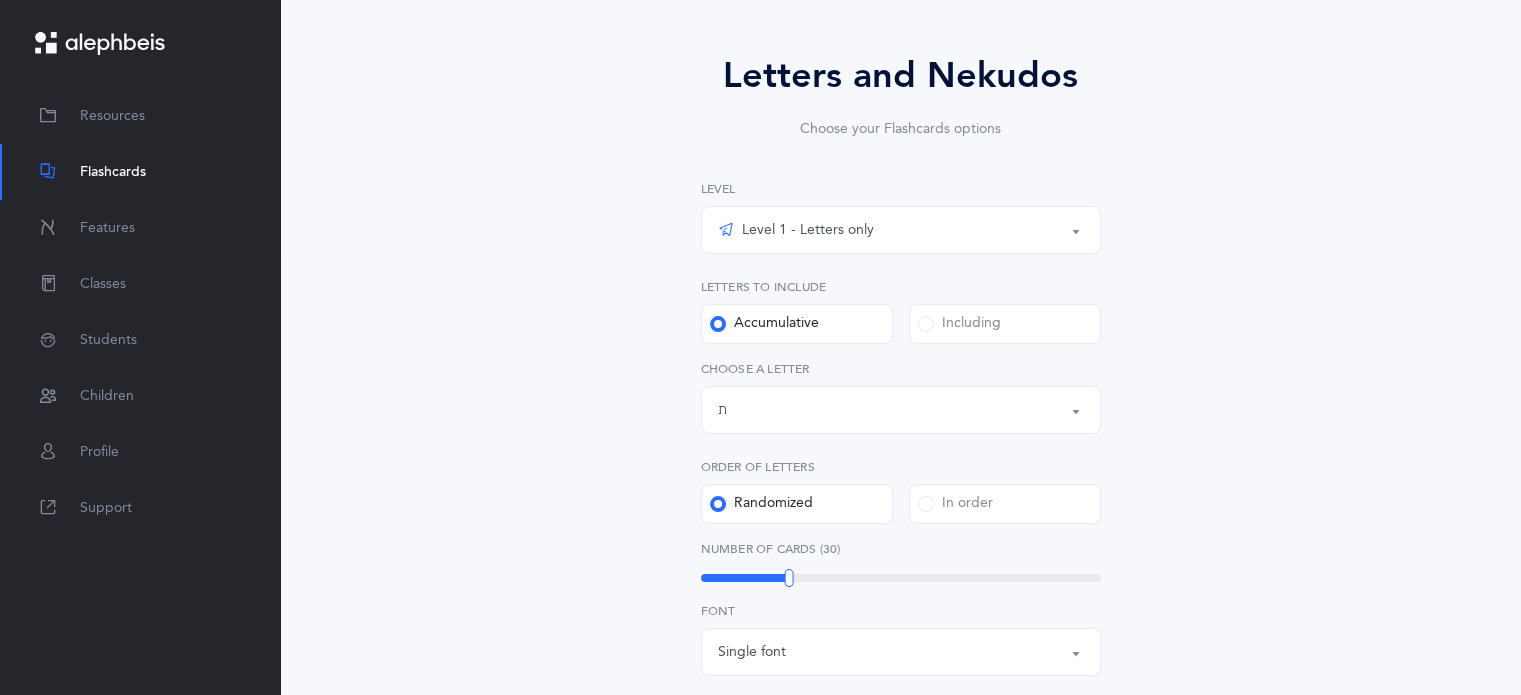 click on "Level 1 - Letters only" at bounding box center (796, 230) 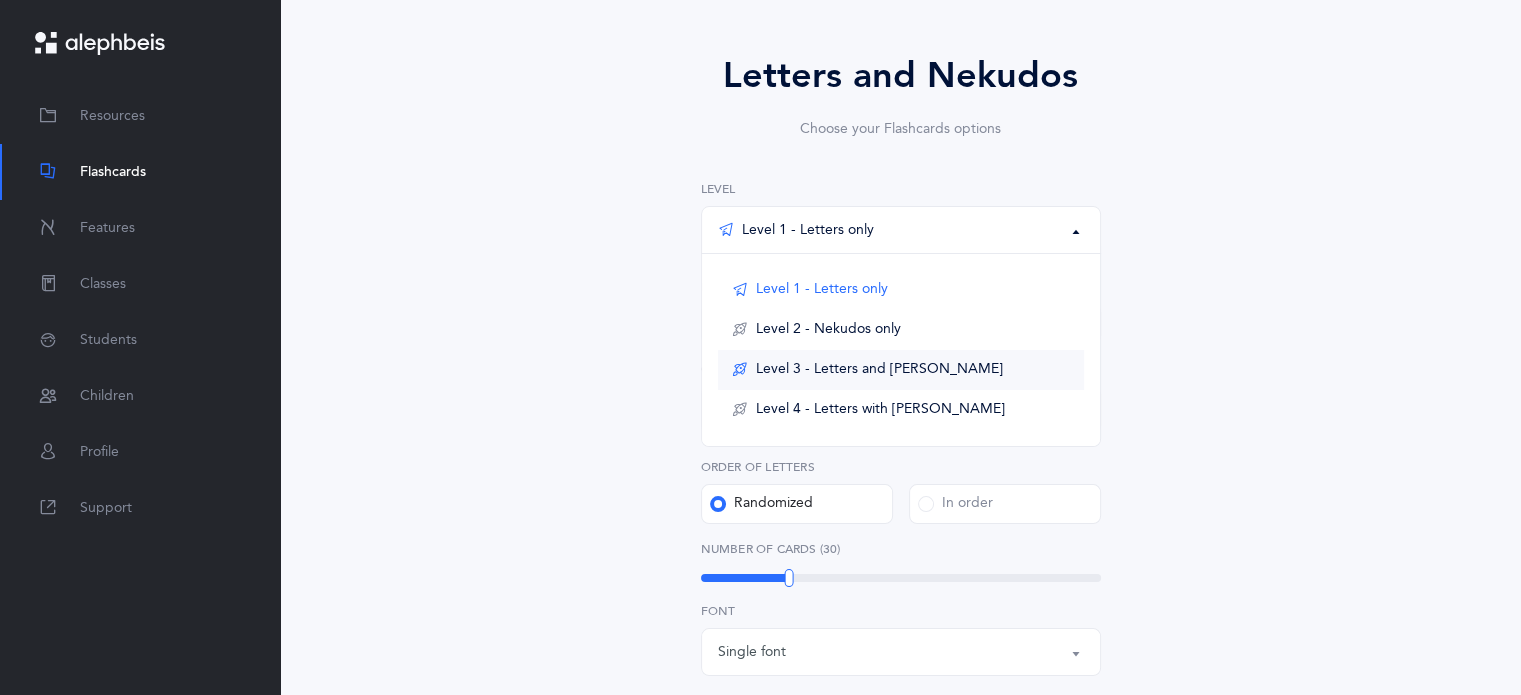 click on "Level 3 - Letters and [PERSON_NAME]" at bounding box center [901, 370] 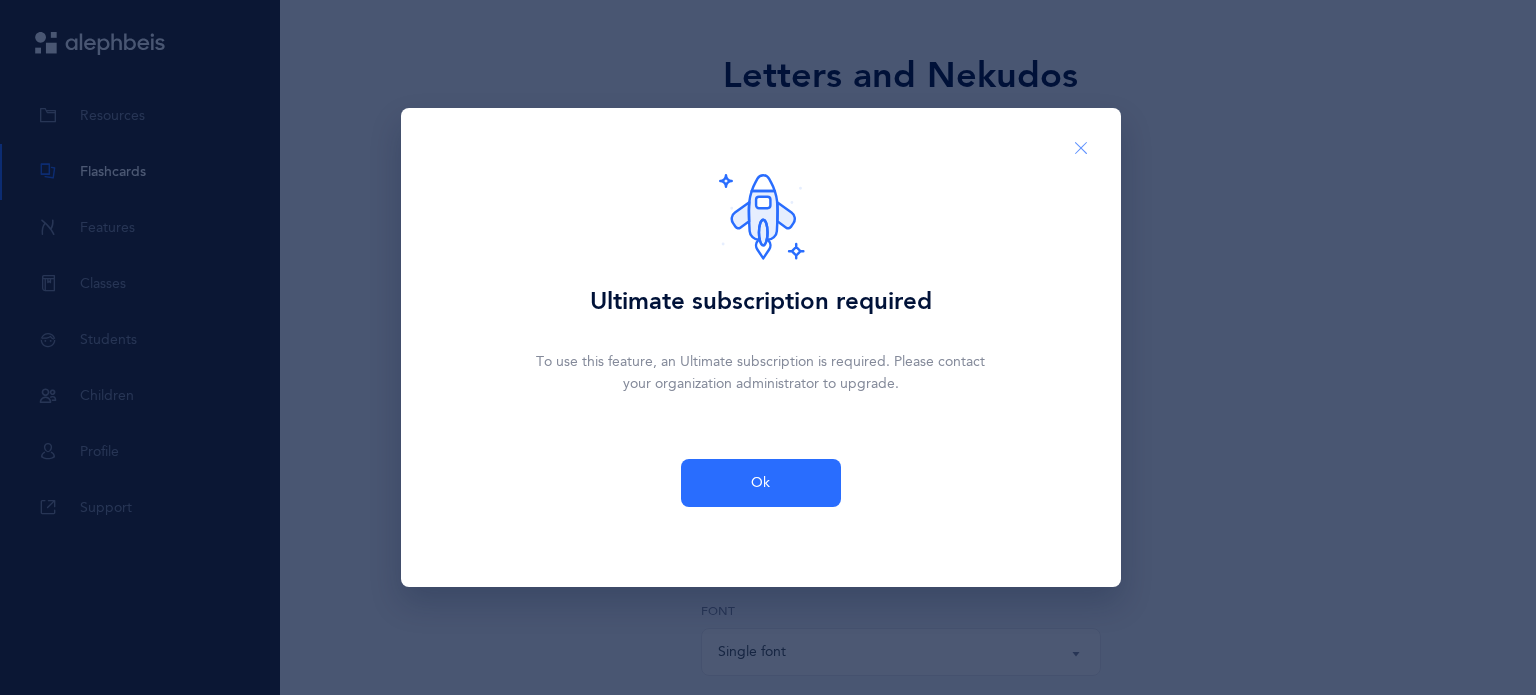 click at bounding box center (1081, 148) 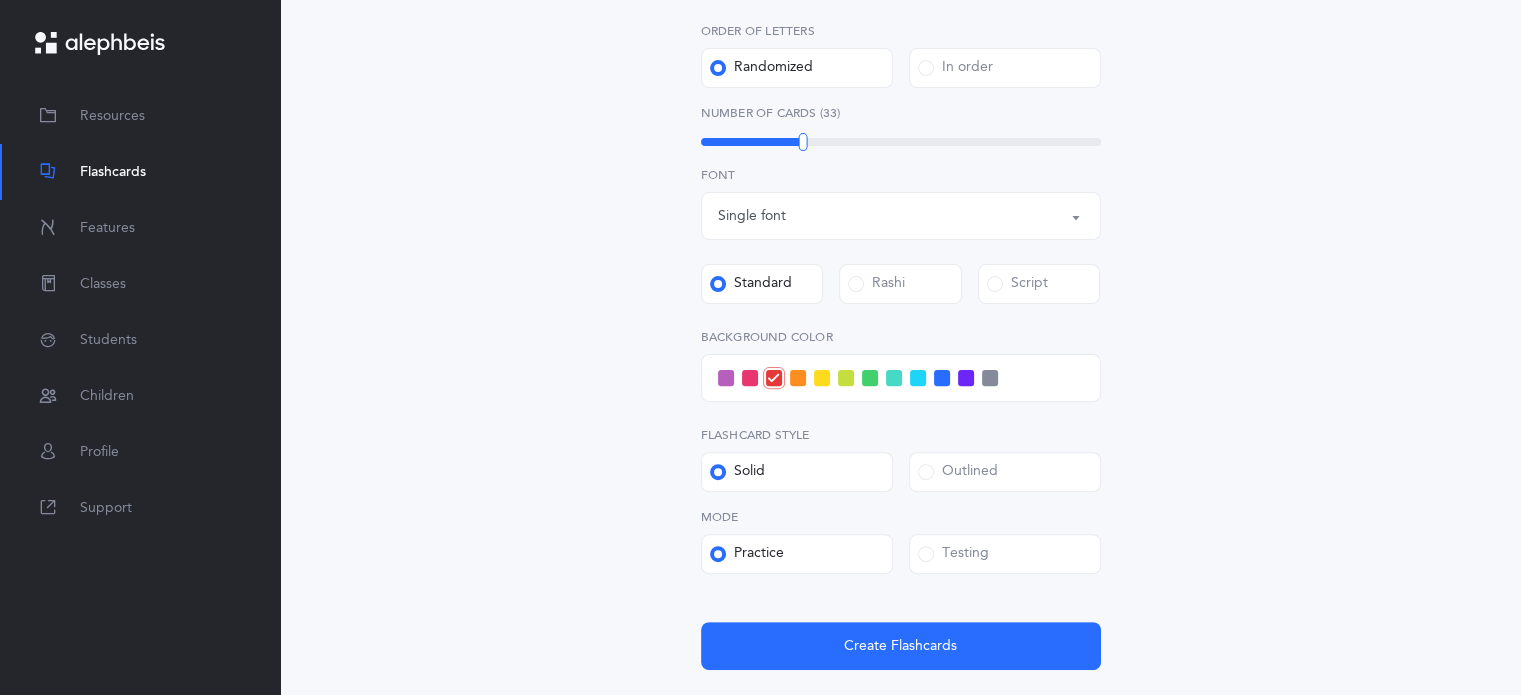 scroll, scrollTop: 713, scrollLeft: 0, axis: vertical 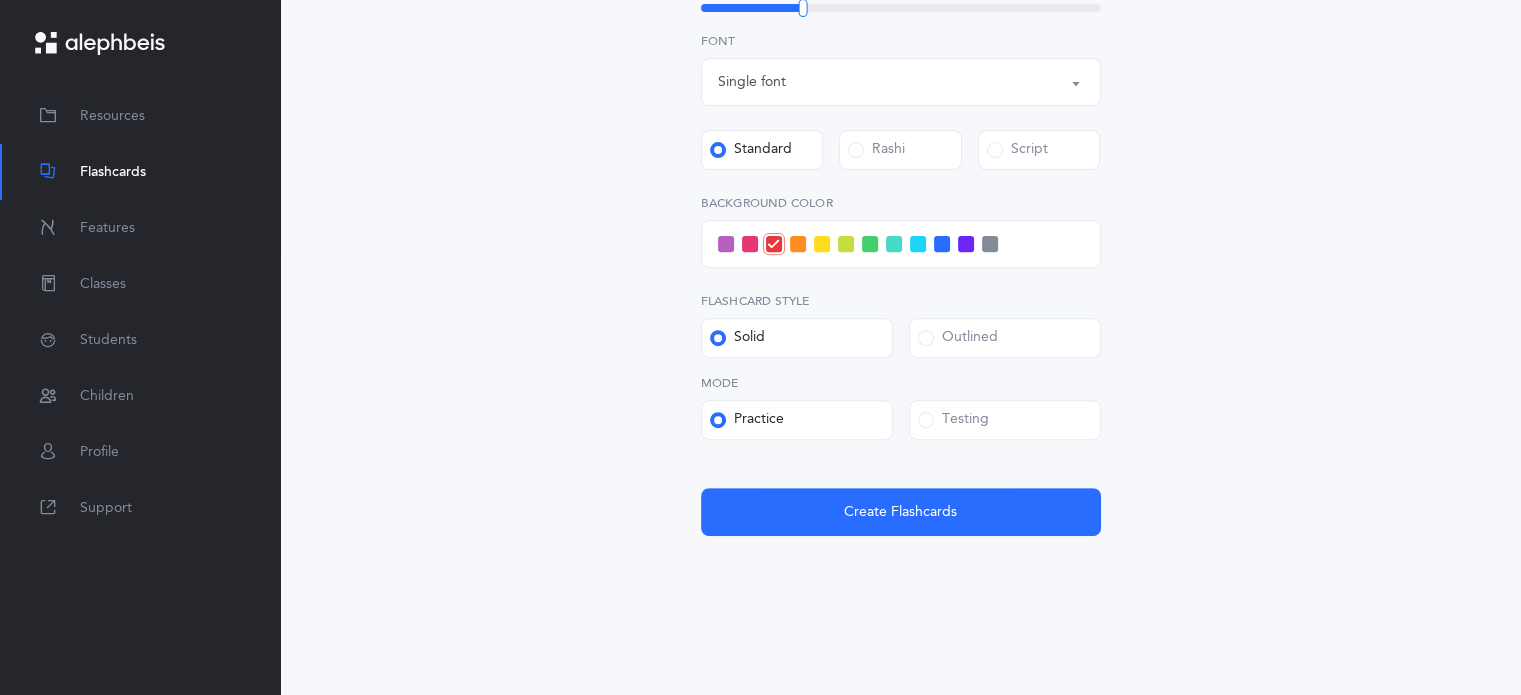 click on "Letters and Nekudos   Choose your Flashcards options         Level 1 - Letters only
Level 2 - Nekudos only
Level 3 - Letters and Nekudos
Level 4 - Letters with Nekudos
Level 1 - Letters only     Level 1 - Letters only
Level 2 - Nekudos only
Level 3 - Letters and Nekudos
Level 4 - Letters with Nekudos
Level
Letters to include
Accumulative
Including
א
בּ
ב
ג
ד
ה
ו
ז
ח
ט
י
כּ
ךּ
כ
[DEMOGRAPHIC_DATA]
ל
מ
ם
נ
ן
ס
ע
פּ
פ
ף
צ
ץ
ק
ר
שׁ
שׂ
תּ
ת
Letters up until: ת   א
בּ
ב
ג
ד
ה
ו
ז
ח
ט
י
כּ
ךּ
כ
[DEMOGRAPHIC_DATA]
ל
מ
ם
נ
ן
ס
ע
פּ
פ
ף
צ
ץ
ק
ר
שׁ
שׂ
תּ
ת
Choose a letter
Order of letters
Randomized
In order
Ultimate subscription required
Ok
33" at bounding box center [901, 19] 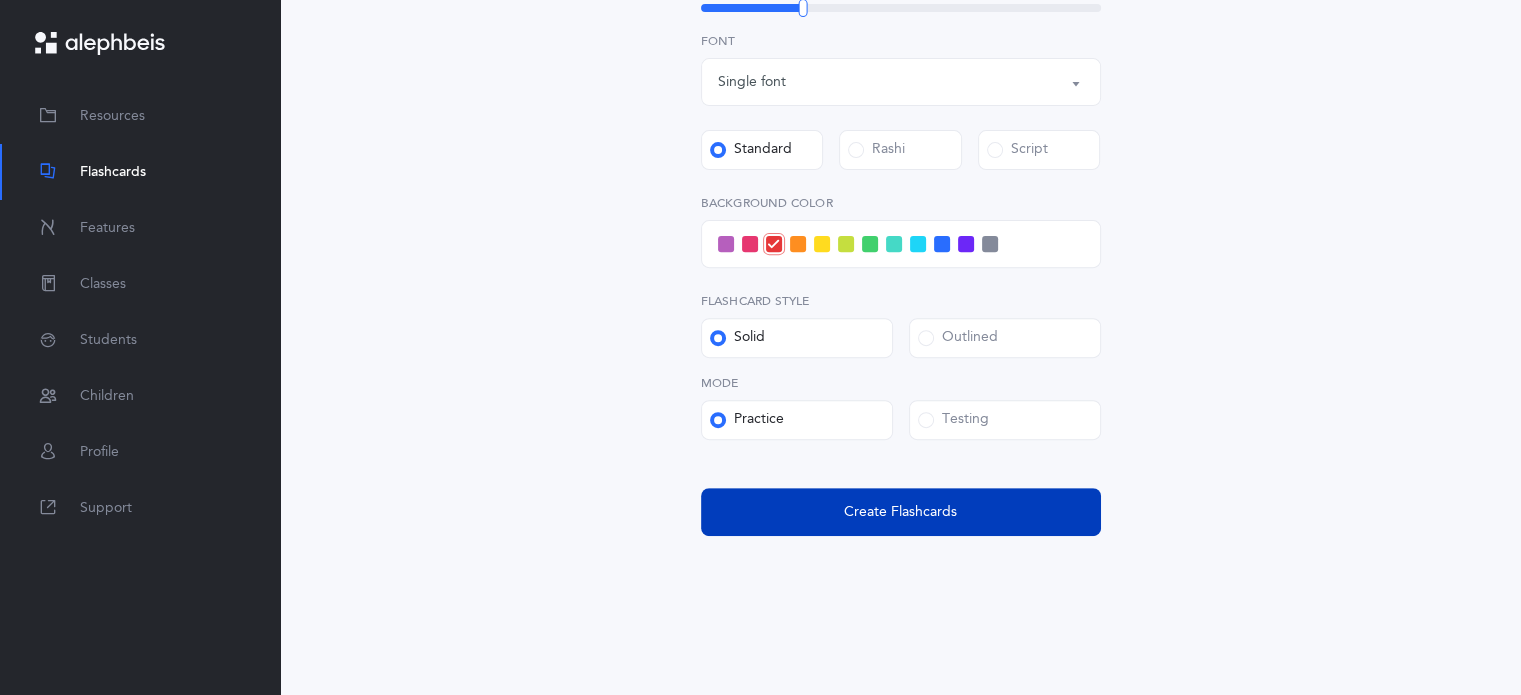 click on "Create Flashcards" at bounding box center [901, 512] 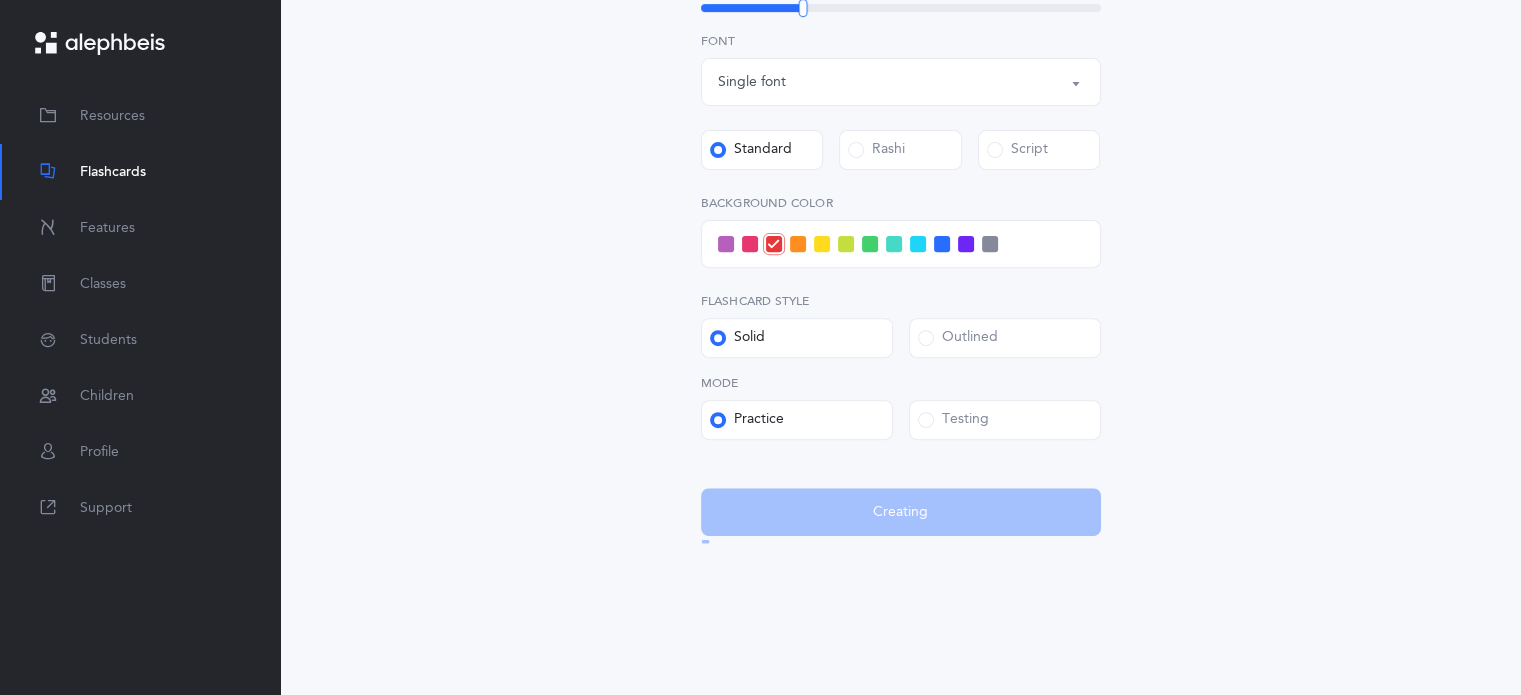 scroll, scrollTop: 0, scrollLeft: 0, axis: both 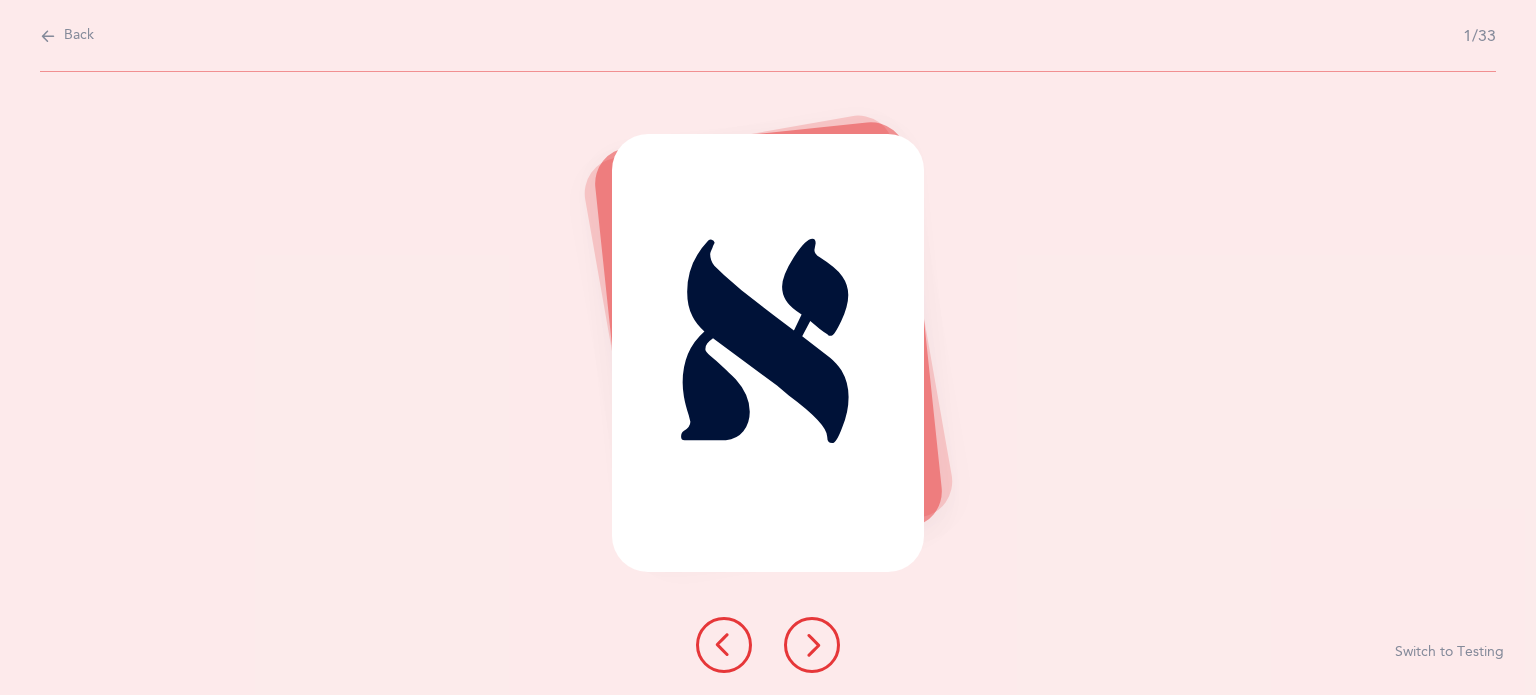 click on "Back" at bounding box center (67, 36) 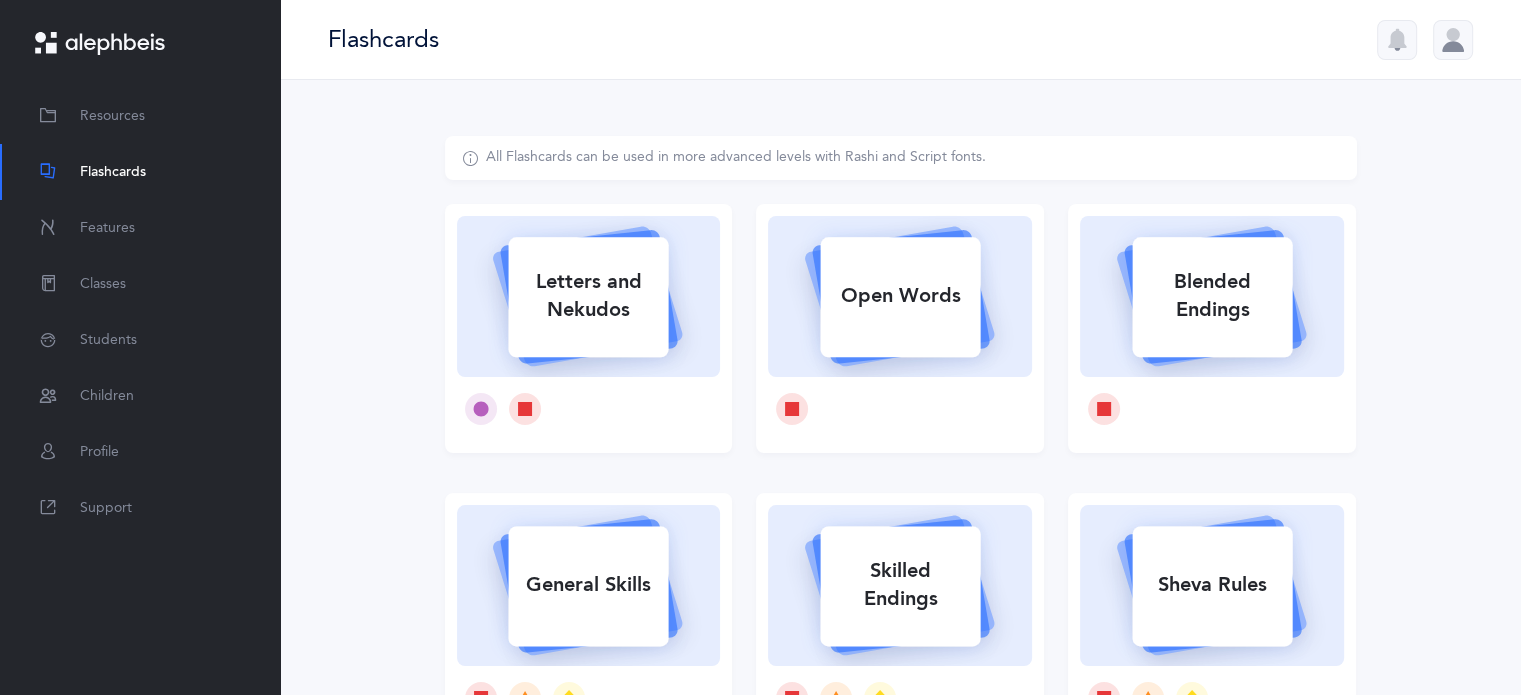 click at bounding box center (900, 409) 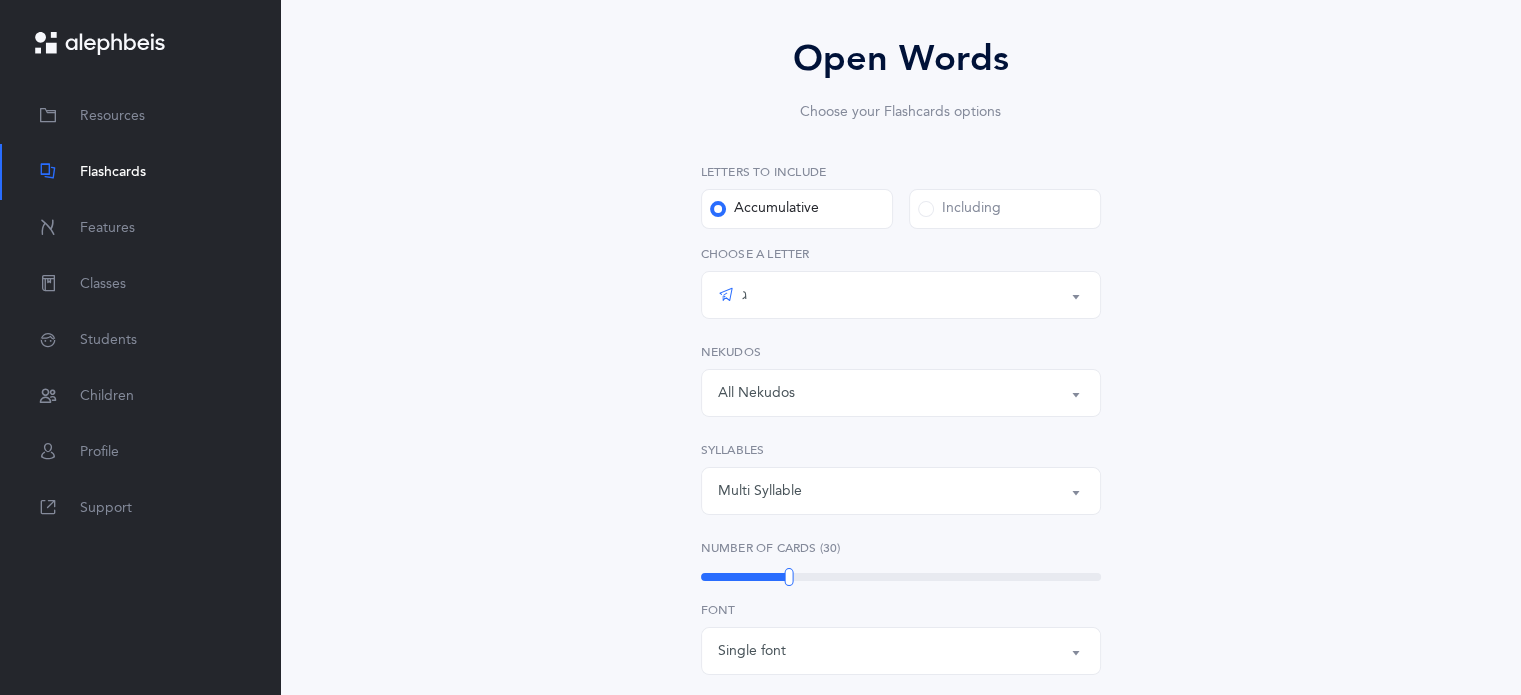 scroll, scrollTop: 176, scrollLeft: 0, axis: vertical 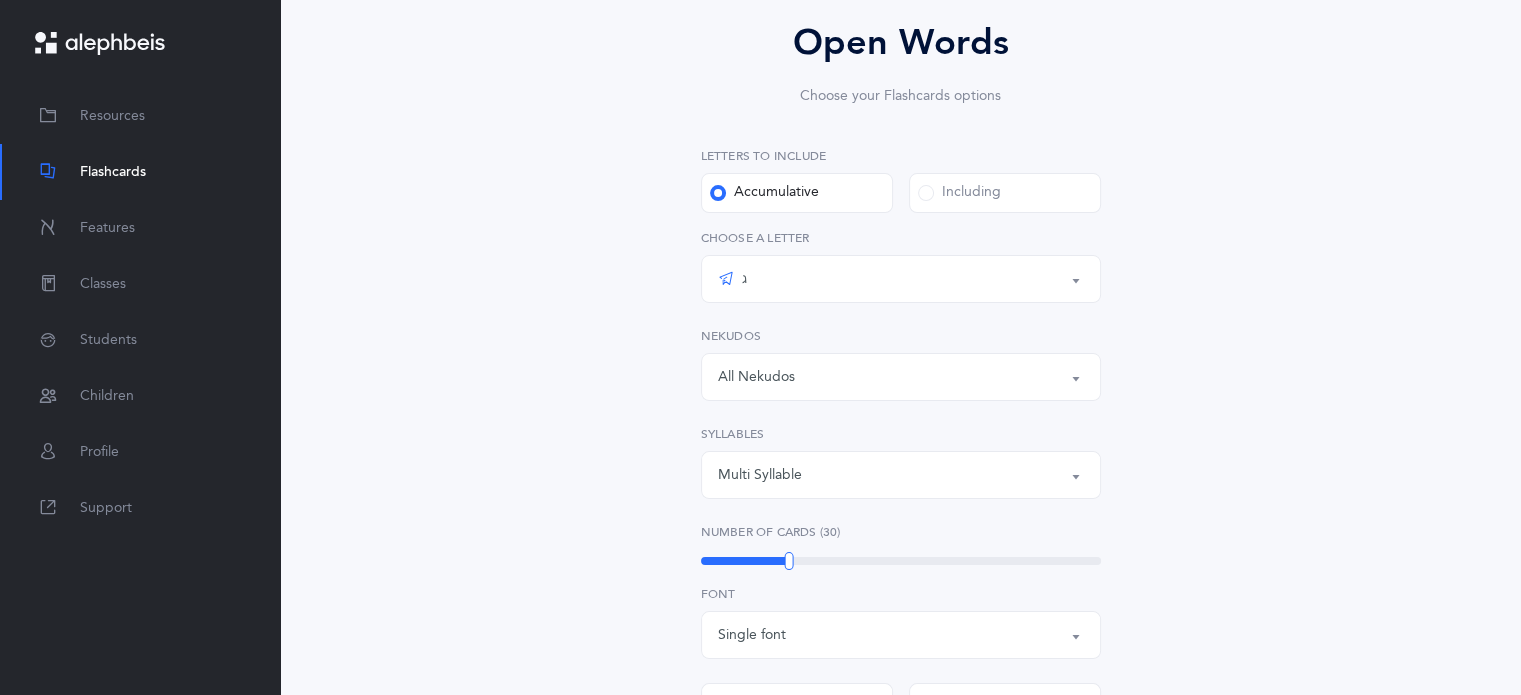 click on "Words up until:   ג" at bounding box center (901, 279) 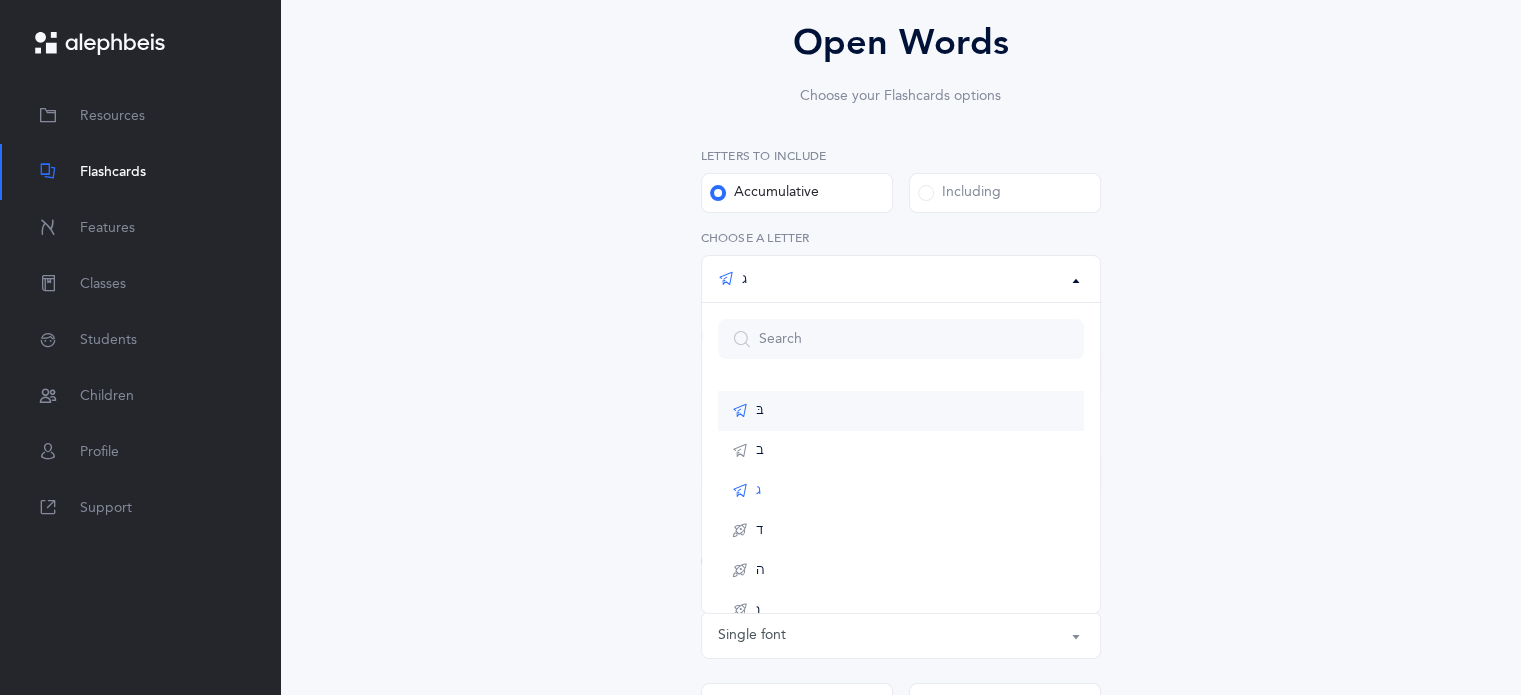 click on "בּ" at bounding box center [901, 411] 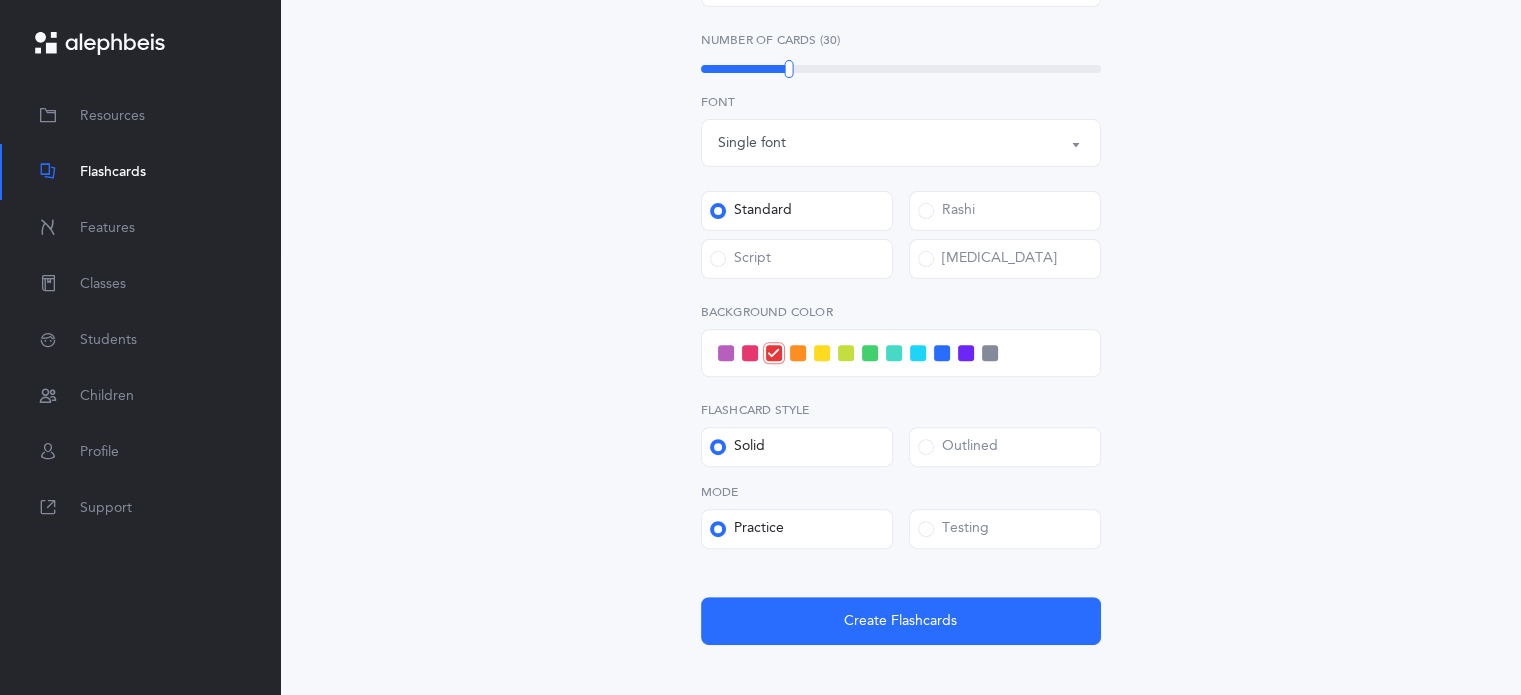 scroll, scrollTop: 702, scrollLeft: 0, axis: vertical 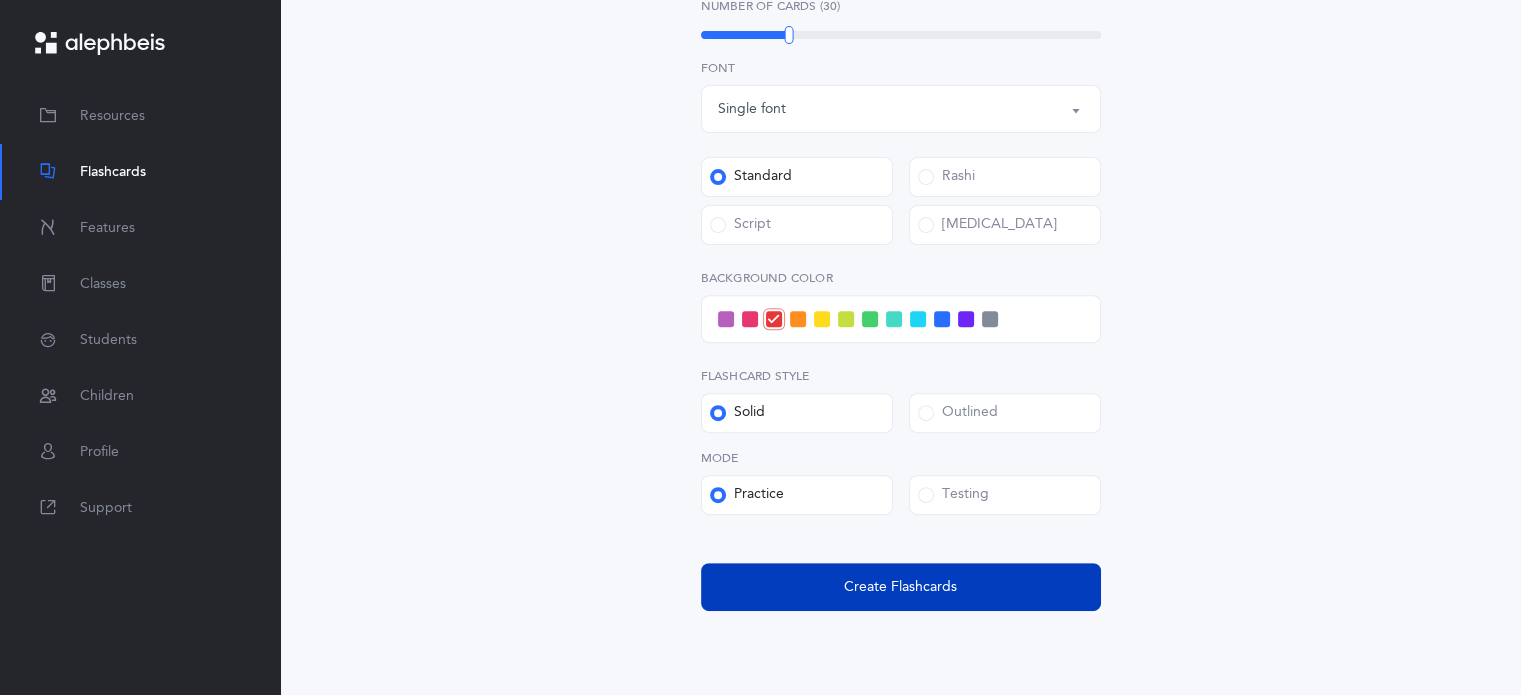 click on "Create Flashcards" at bounding box center [901, 587] 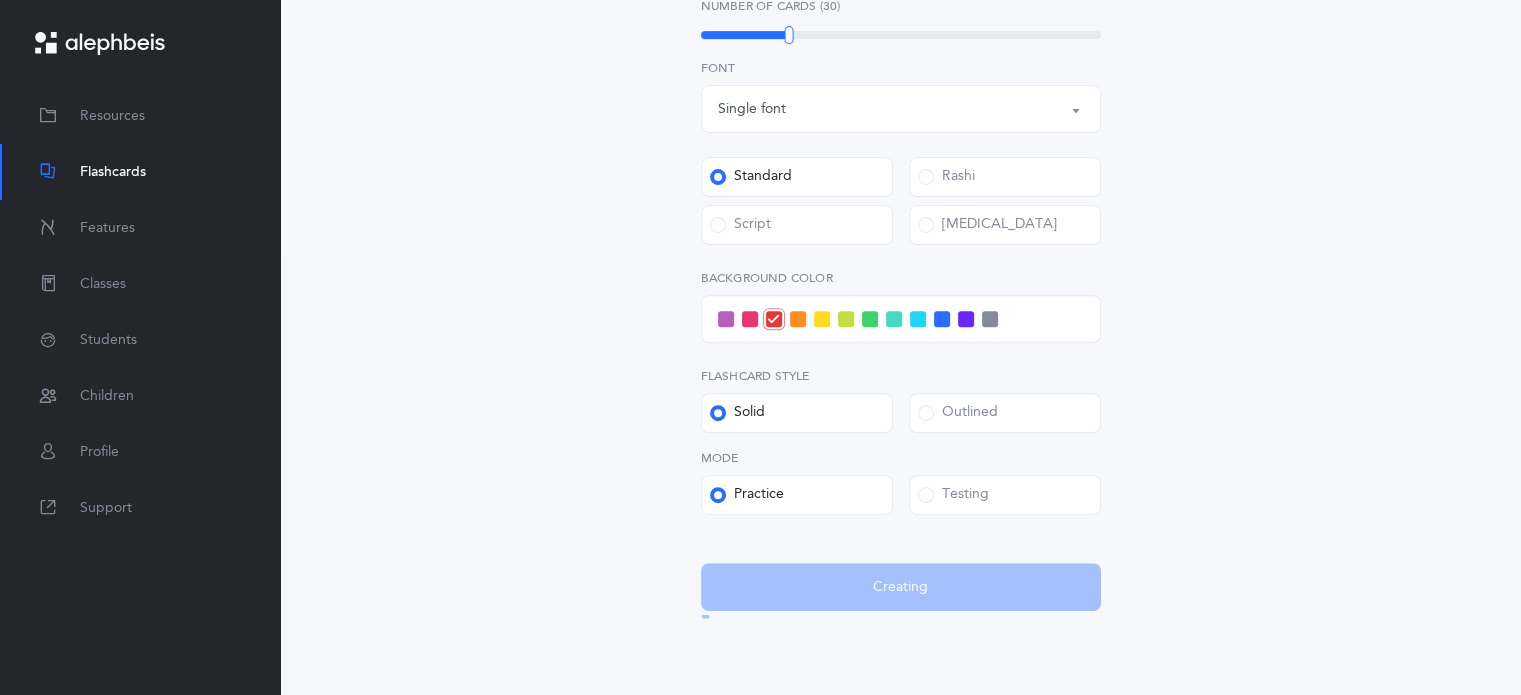 scroll, scrollTop: 0, scrollLeft: 0, axis: both 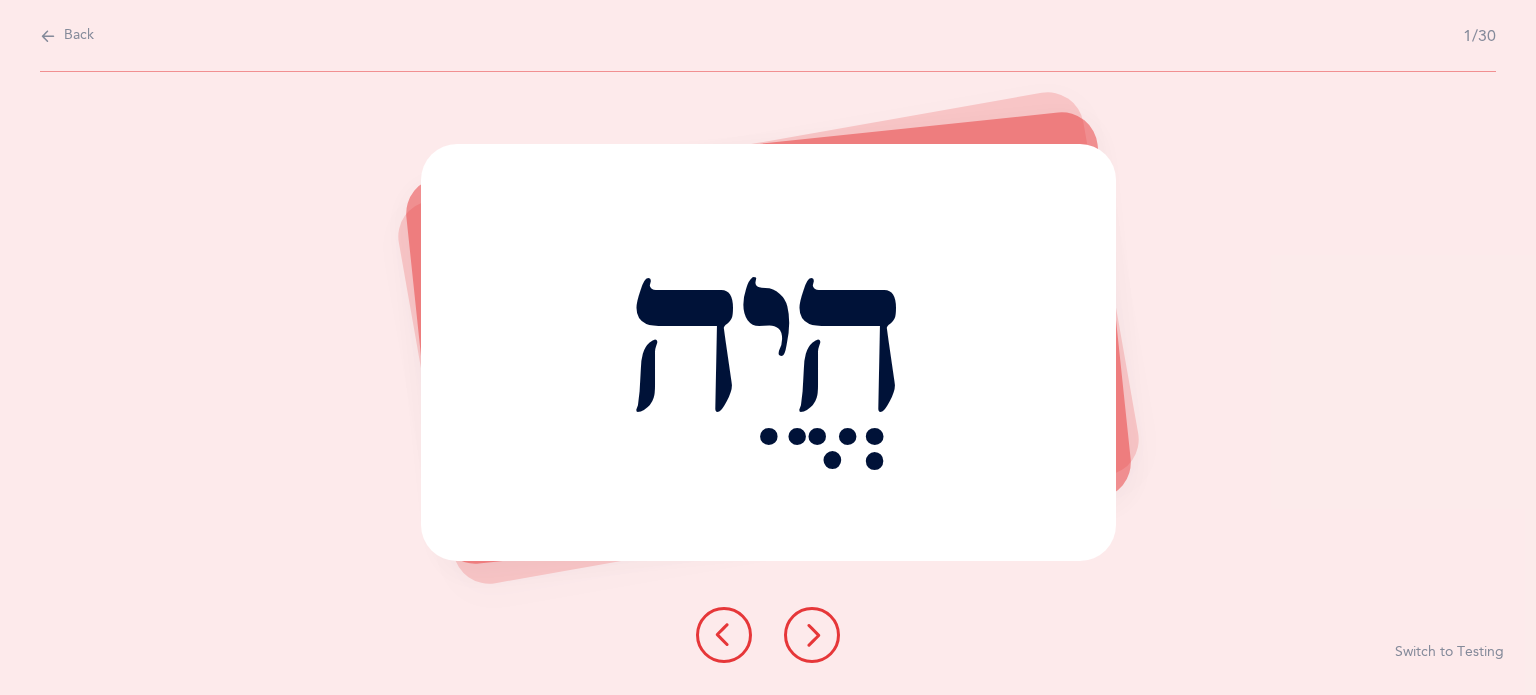click on "Back" at bounding box center [79, 36] 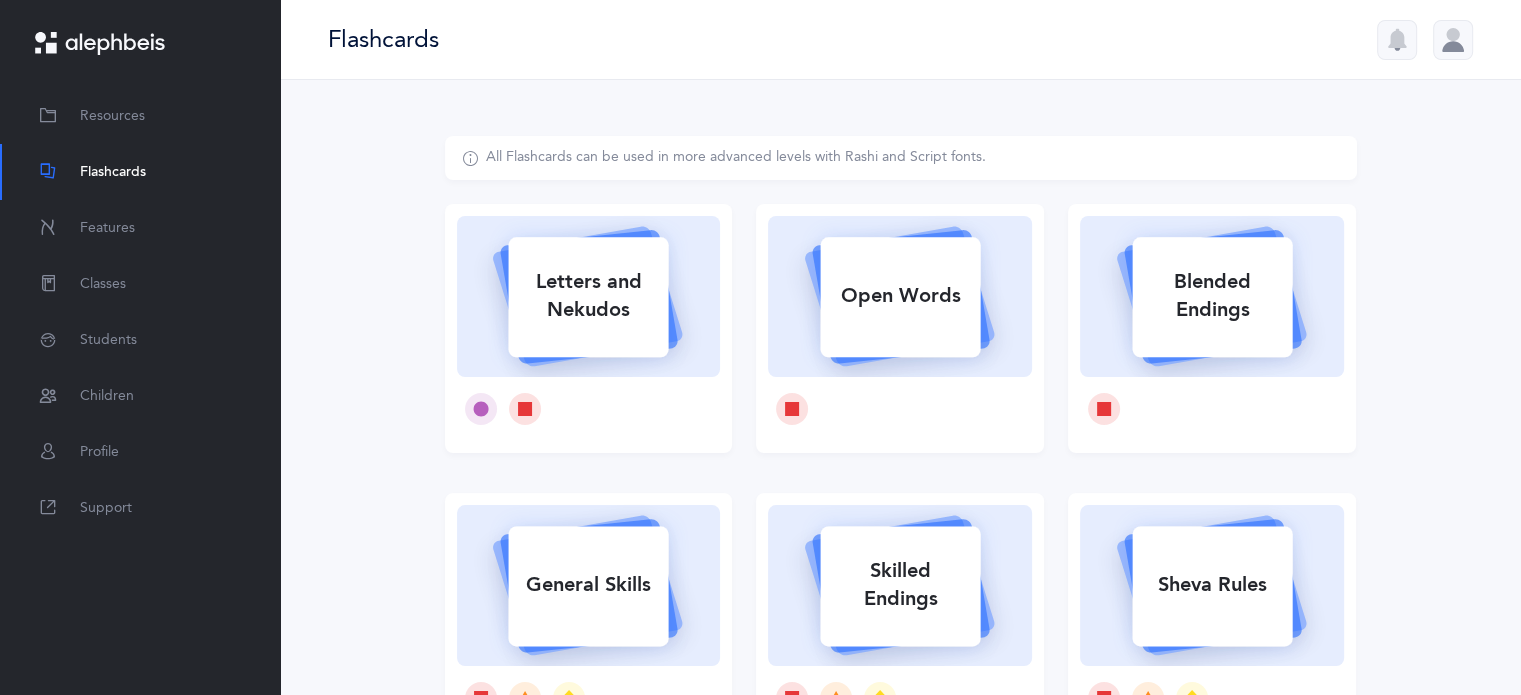 click on "Letters and Nekudos" at bounding box center (588, 296) 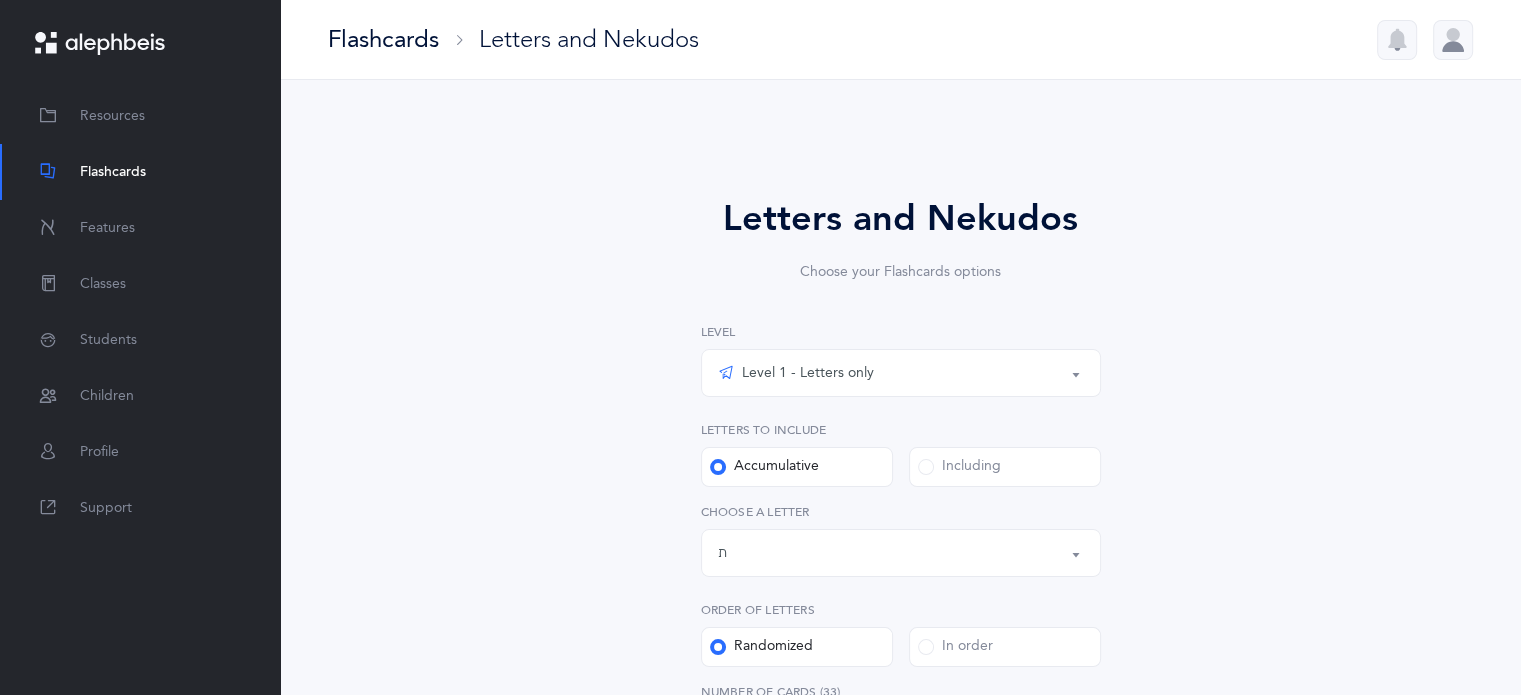 click on "Level 1 - Letters only" at bounding box center [796, 373] 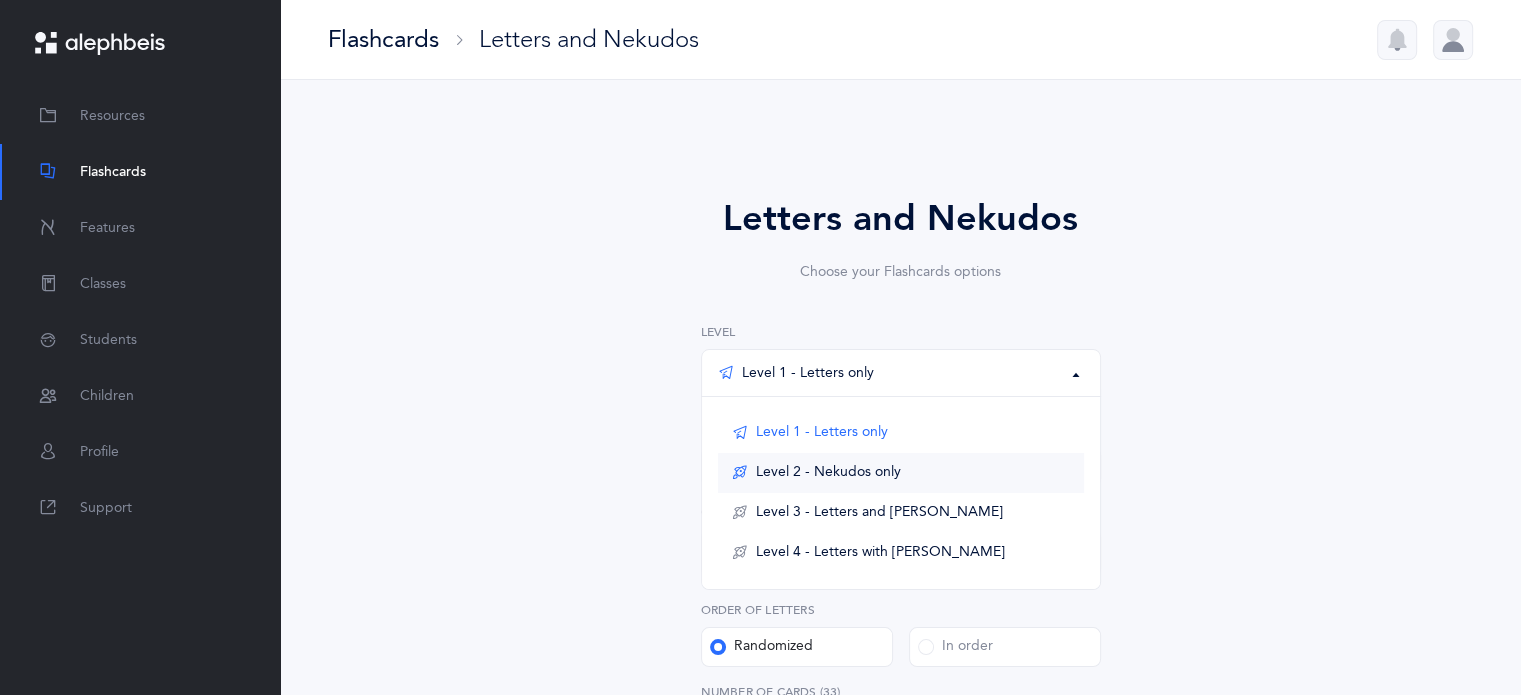 click on "Level 2 - Nekudos only" at bounding box center [828, 473] 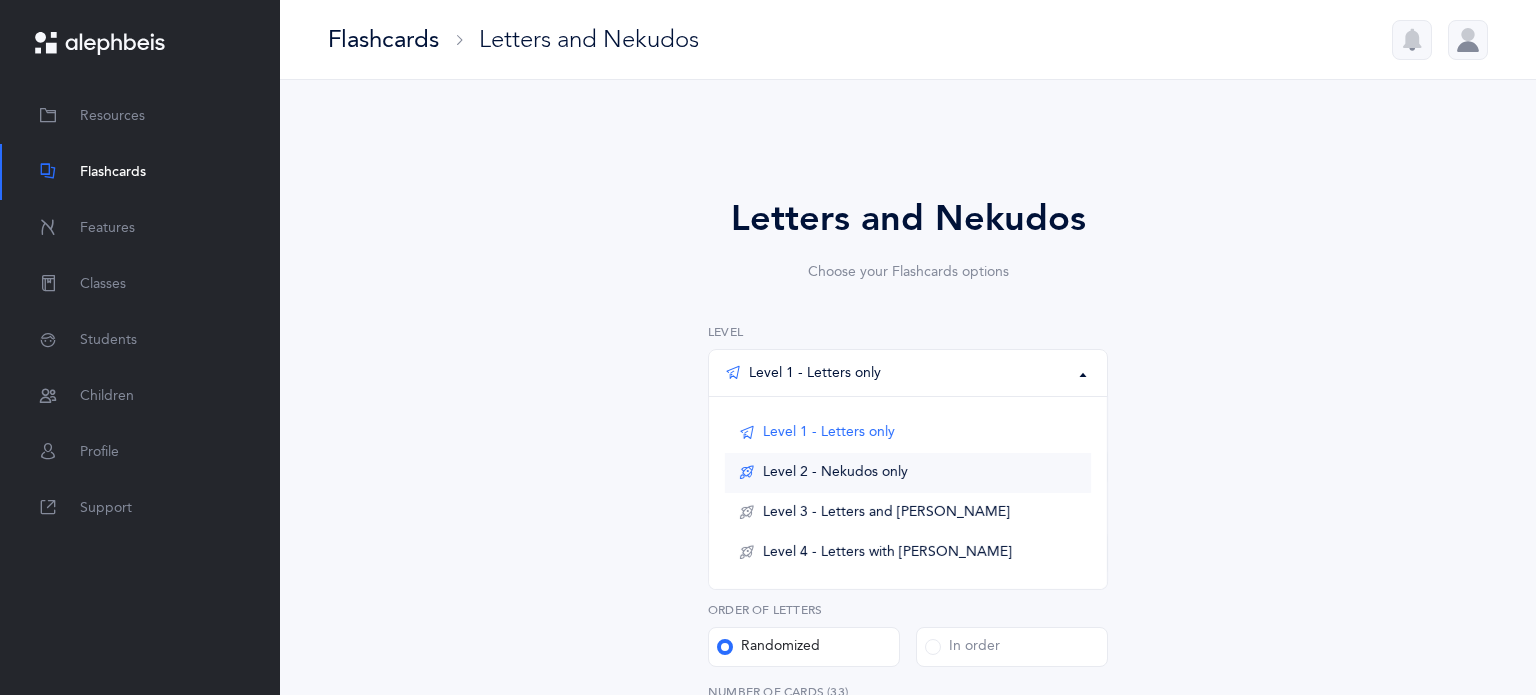 select on "27" 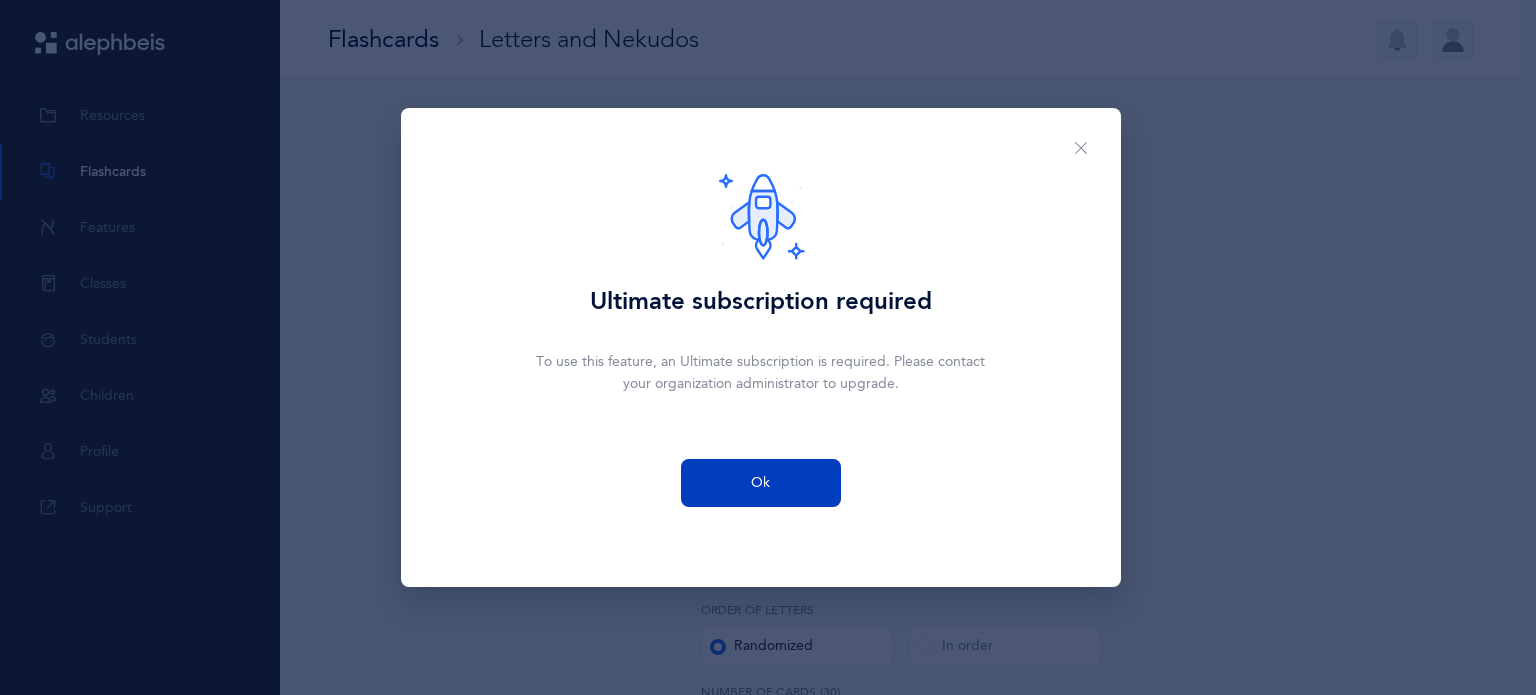 click on "Ok" at bounding box center [761, 483] 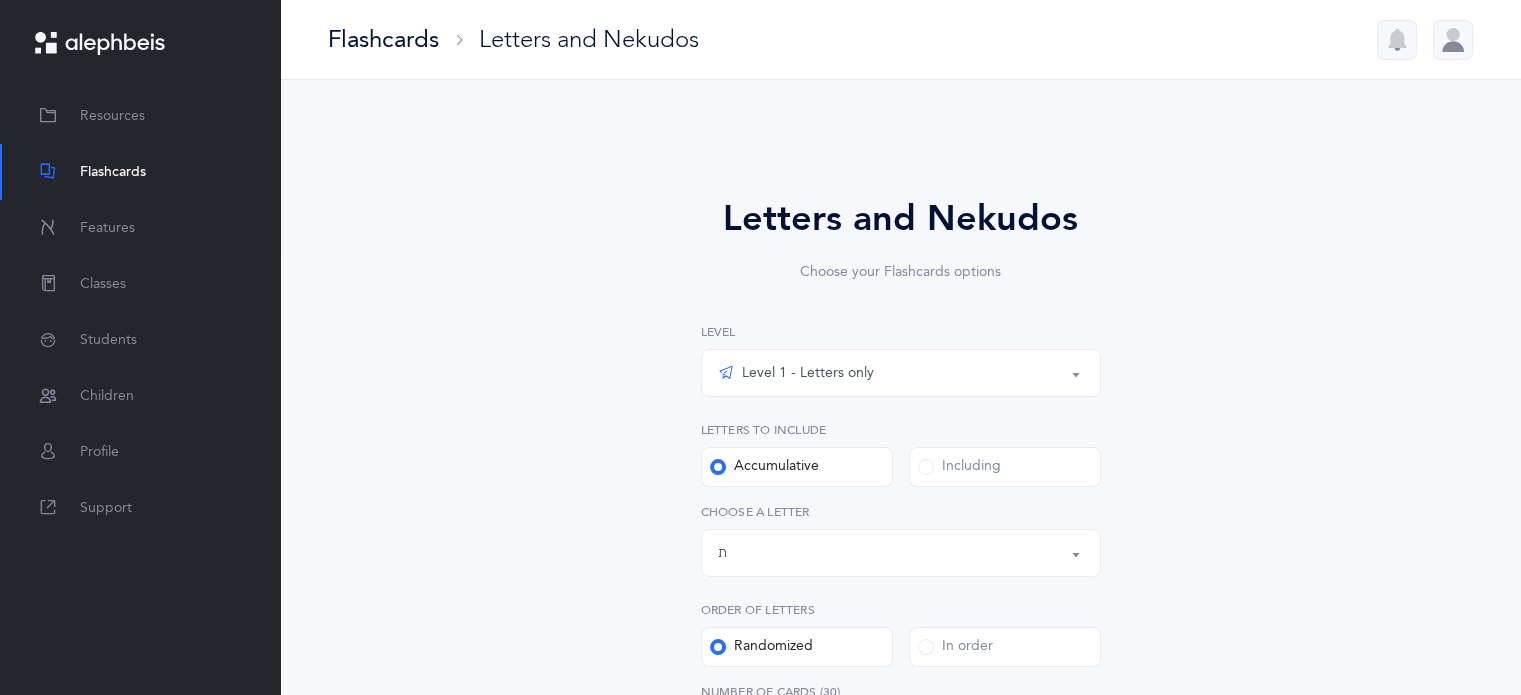click on "Level 1 - Letters only
Level 2 - Nekudos only
Level 3 - Letters and Nekudos
Level 4 - Letters with Nekudos
Level 1 - Letters only     Level 1 - Letters only
Level 2 - Nekudos only
Level 3 - Letters and Nekudos
Level 4 - Letters with Nekudos
Level
Letters to include
Accumulative
Including
א
בּ
ב
ג
ד
ה
ו
ז
ח
ט
י
כּ
ךּ
כ
[DEMOGRAPHIC_DATA]
ל
מ
ם
נ
ן
ס
ע
פּ
פ
ף
צ
ץ
ק
ר
שׁ
שׂ
תּ
ת
Letters up until: ת
Choose a letter
Order of letters
Randomized
In order" at bounding box center (901, 495) 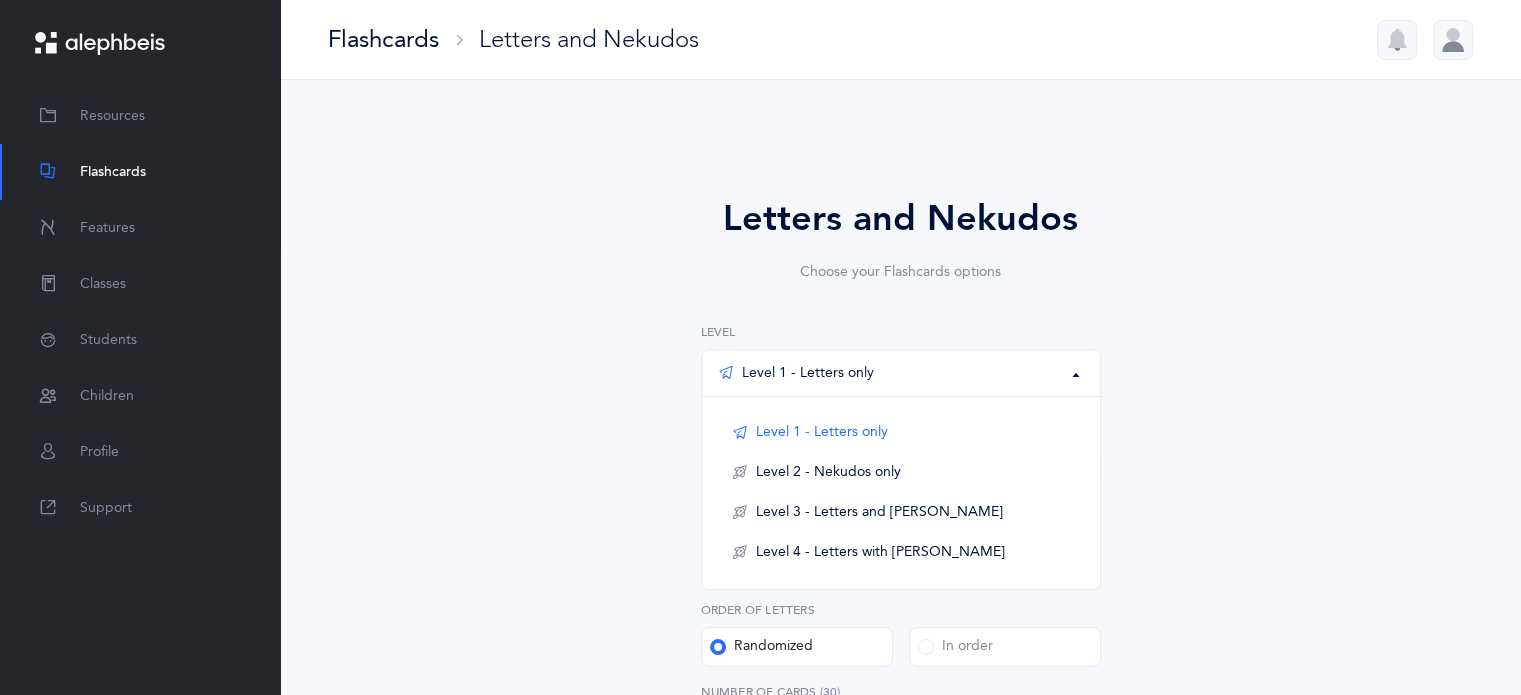 click on "Letters and Nekudos   Choose your Flashcards options         Level 1 - Letters only
Level 2 - Nekudos only
Level 3 - Letters and Nekudos
Level 4 - Letters with Nekudos
Level 1 - Letters only     Level 1 - Letters only
Level 2 - Nekudos only
Level 3 - Letters and Nekudos
Level 4 - Letters with Nekudos
Level
Letters to include
Accumulative
Including
א
בּ
ב
ג
ד
ה
ו
ז
ח
ט
י
כּ
ךּ
כ
[DEMOGRAPHIC_DATA]
ל
מ
ם
נ
ן
ס
ע
פּ
פ
ף
צ
ץ
ק
ר
שׁ
שׂ
תּ
ת
Letters up until: ת
Choose a letter
Order of letters
Randomized
In order
Ultimate subscription required
To use this feature, an Ultimate subscription is required. Please contact your organization administrator to upgrade.
Ok
30" at bounding box center (901, 732) 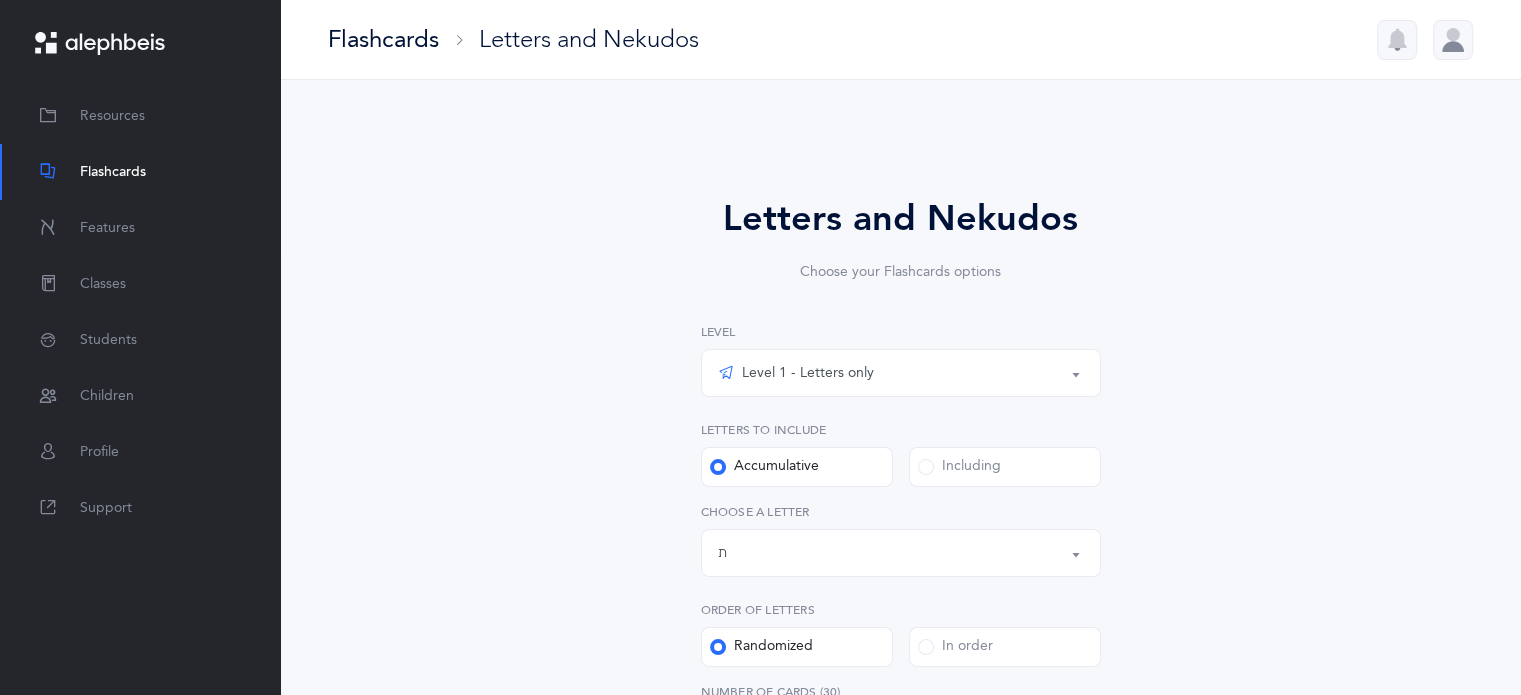 click on "Including" at bounding box center [959, 467] 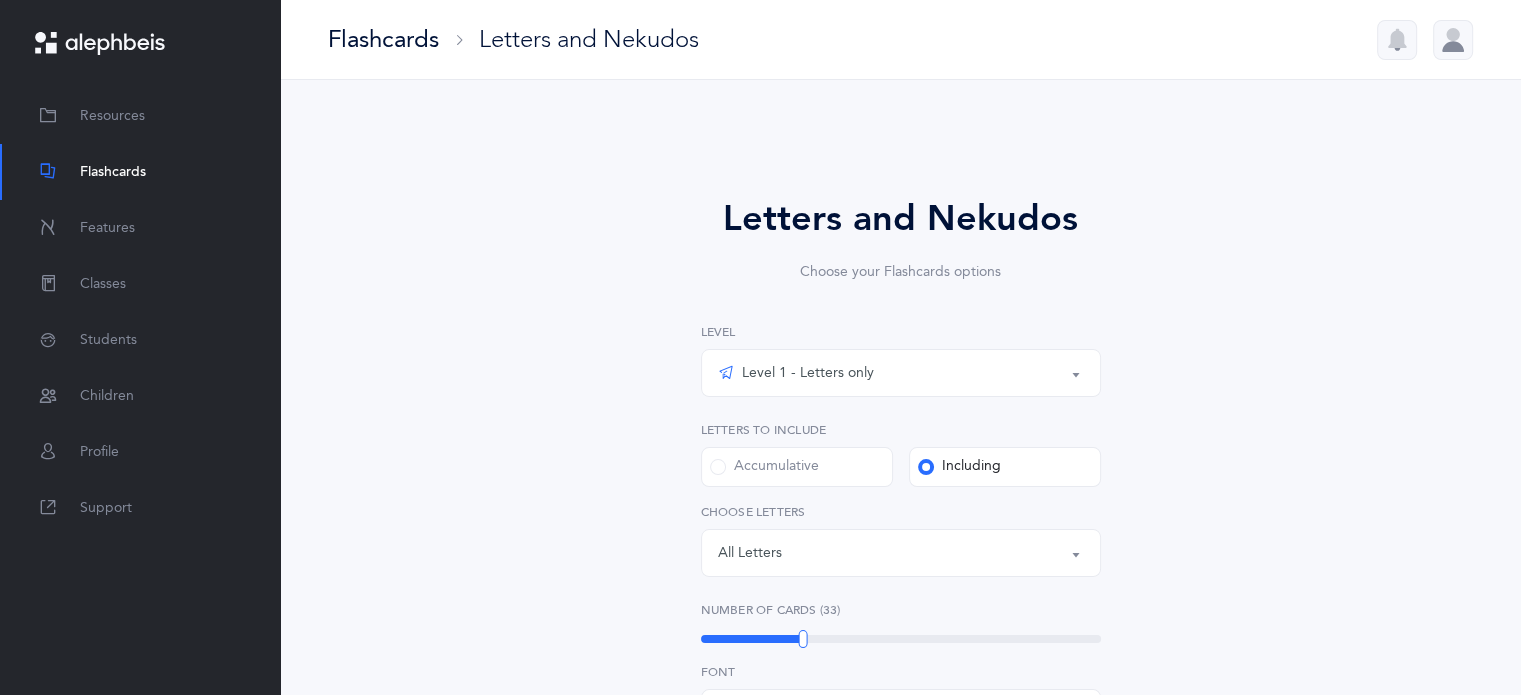 click on "Level 1 - Letters only" at bounding box center [901, 373] 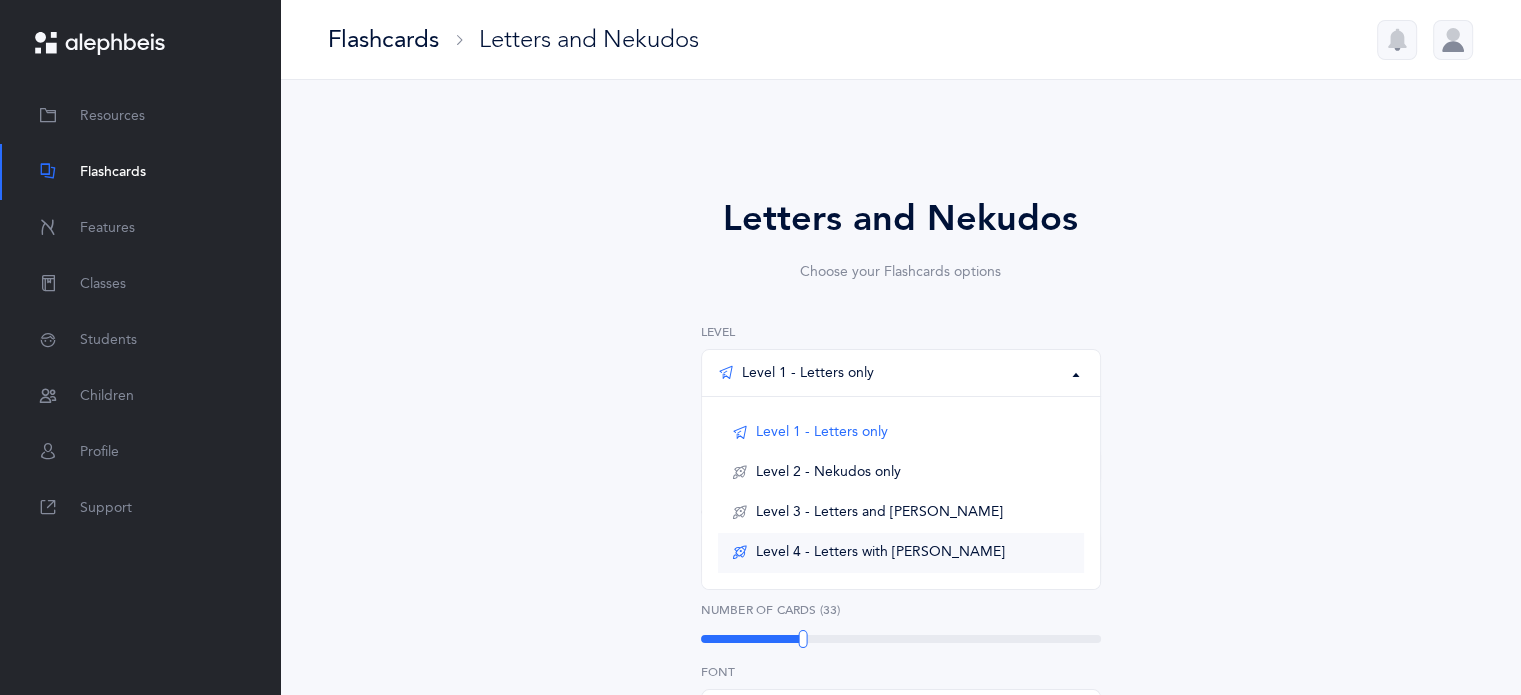 click on "Level 4 - Letters with [PERSON_NAME]" at bounding box center (880, 553) 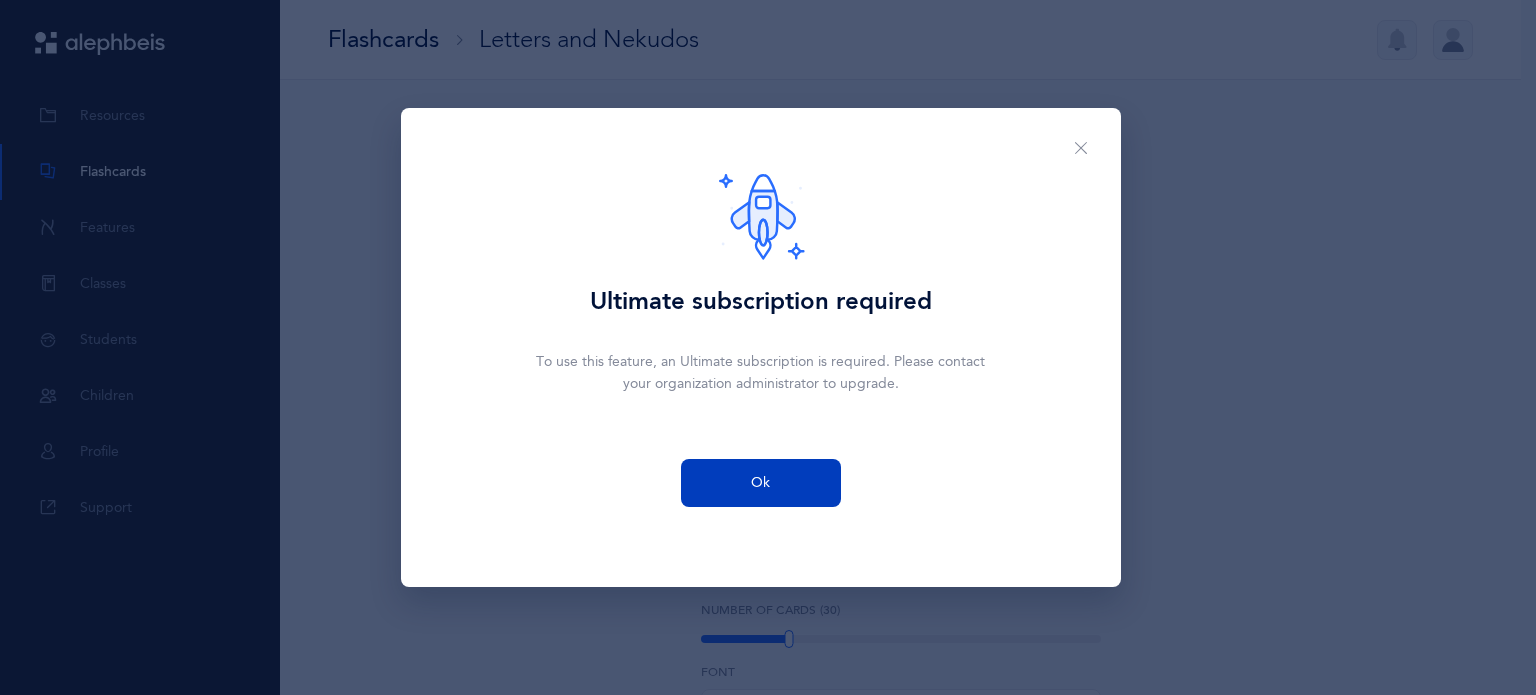 click on "Ok" at bounding box center (761, 483) 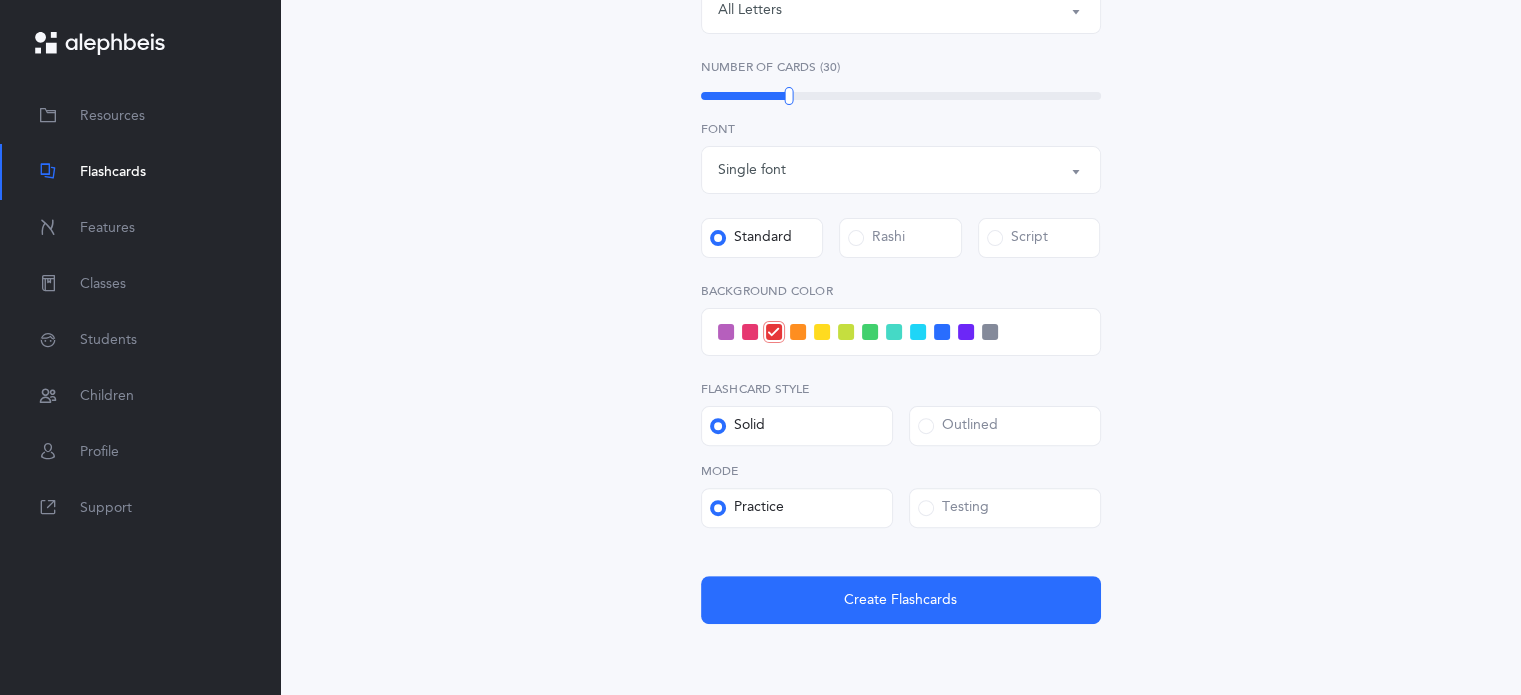 scroll, scrollTop: 544, scrollLeft: 0, axis: vertical 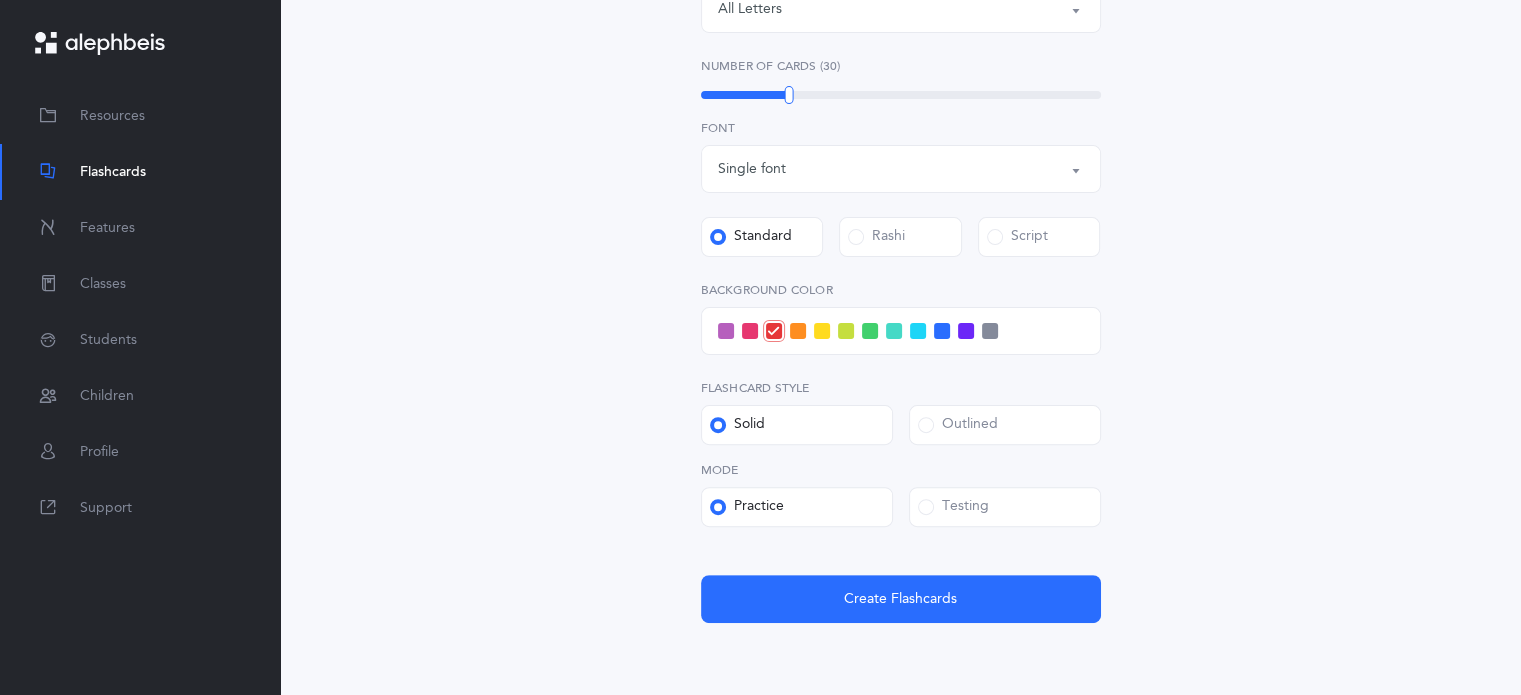 click on "Testing" at bounding box center [953, 507] 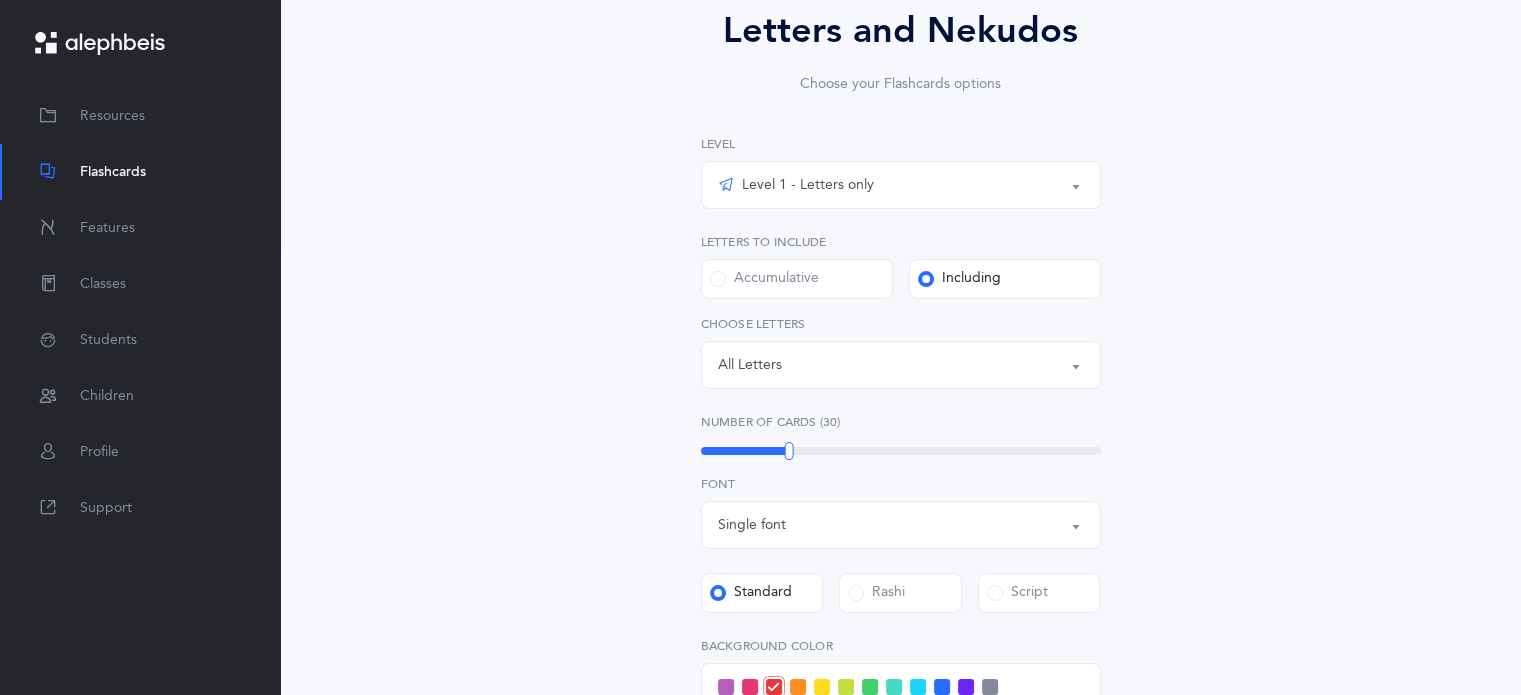 scroll, scrollTop: 187, scrollLeft: 0, axis: vertical 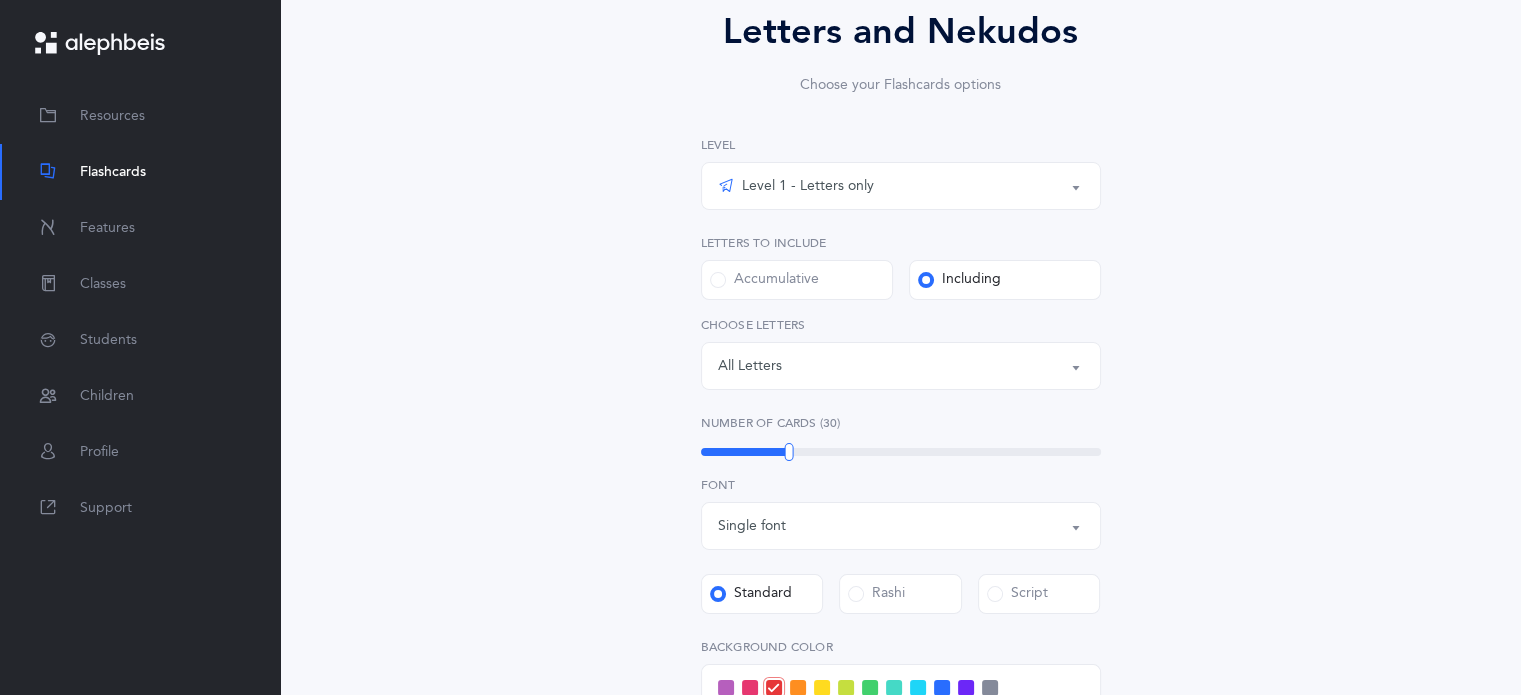 click on "Accumulative" at bounding box center (797, 280) 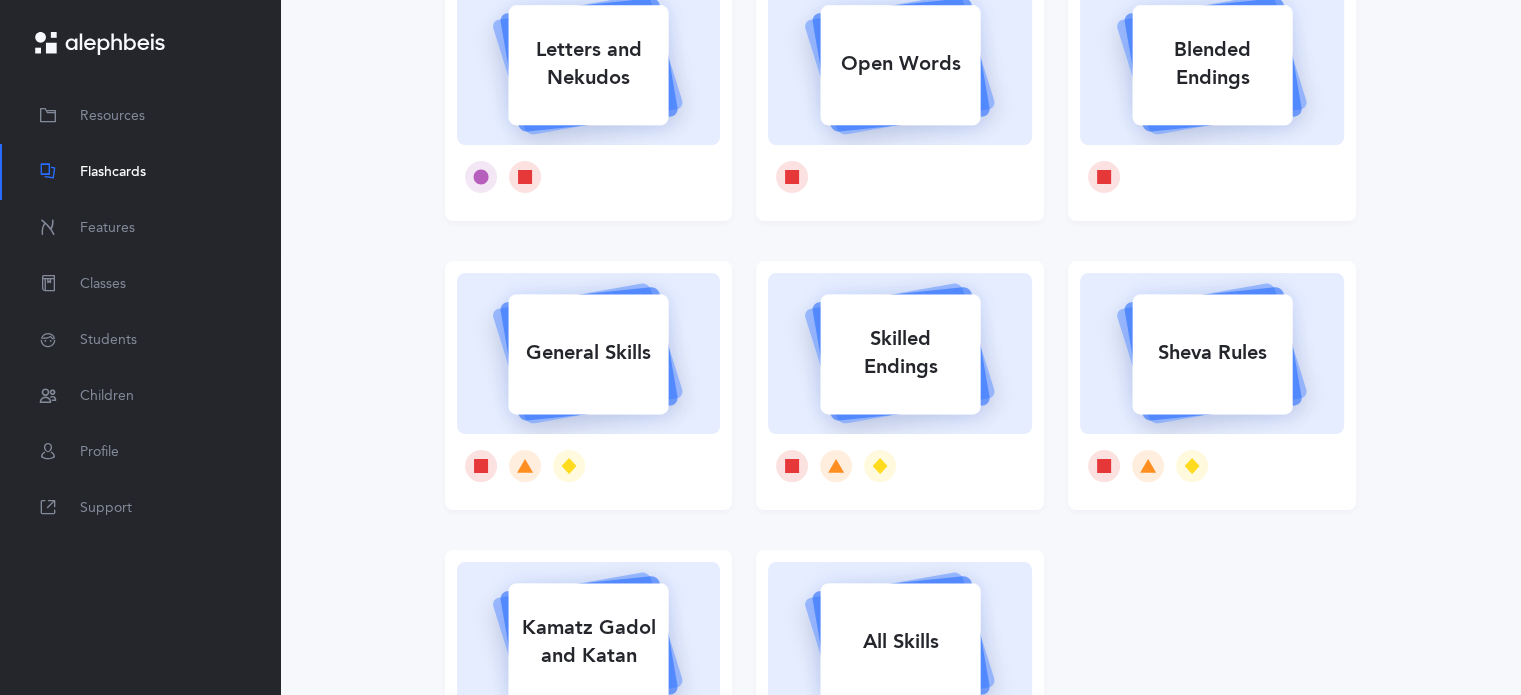 scroll, scrollTop: 454, scrollLeft: 0, axis: vertical 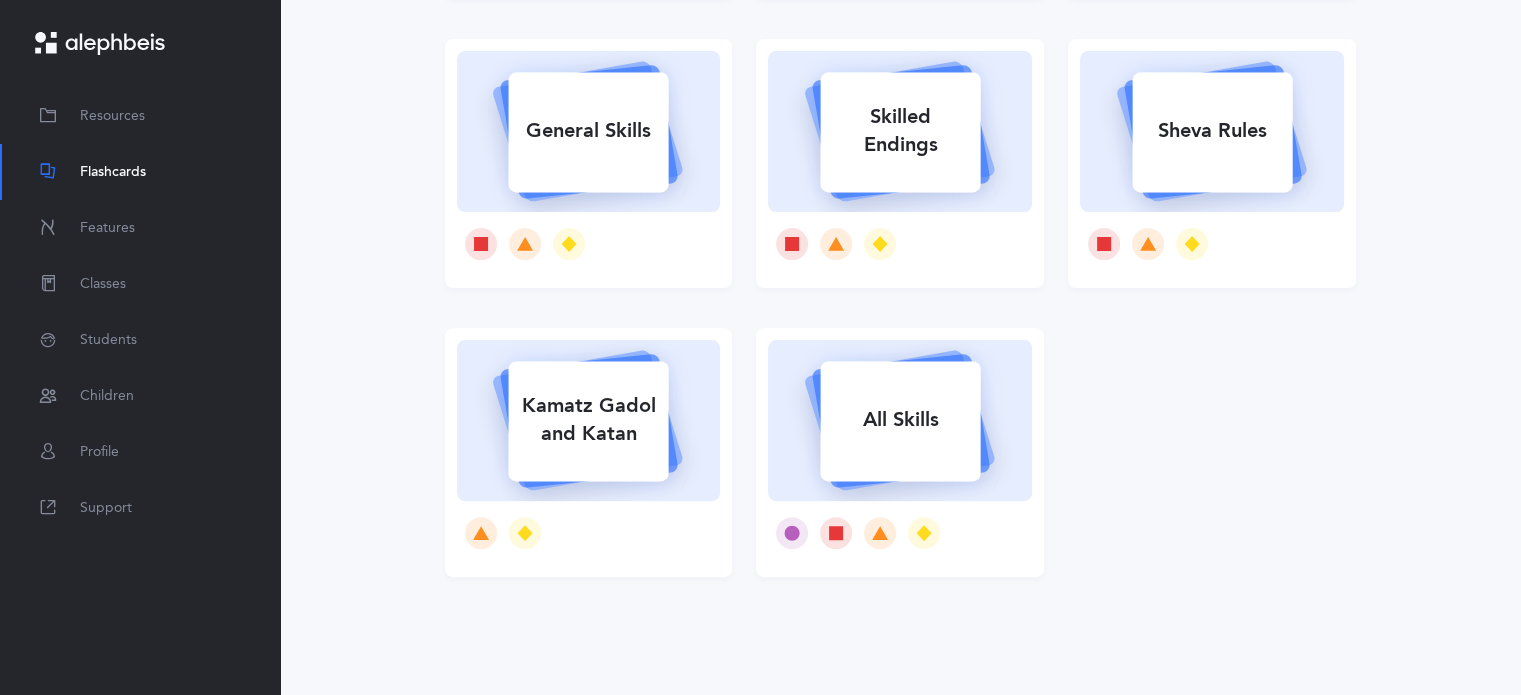 click 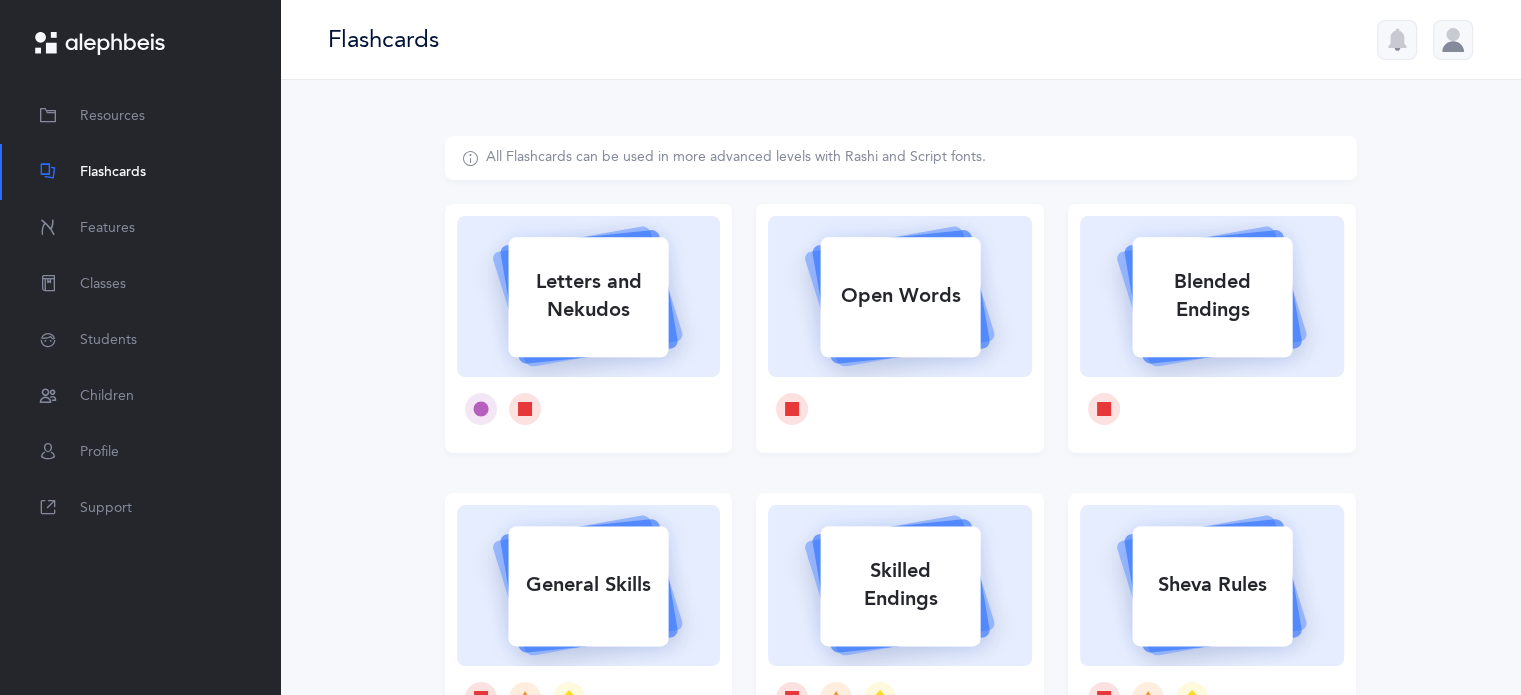 select 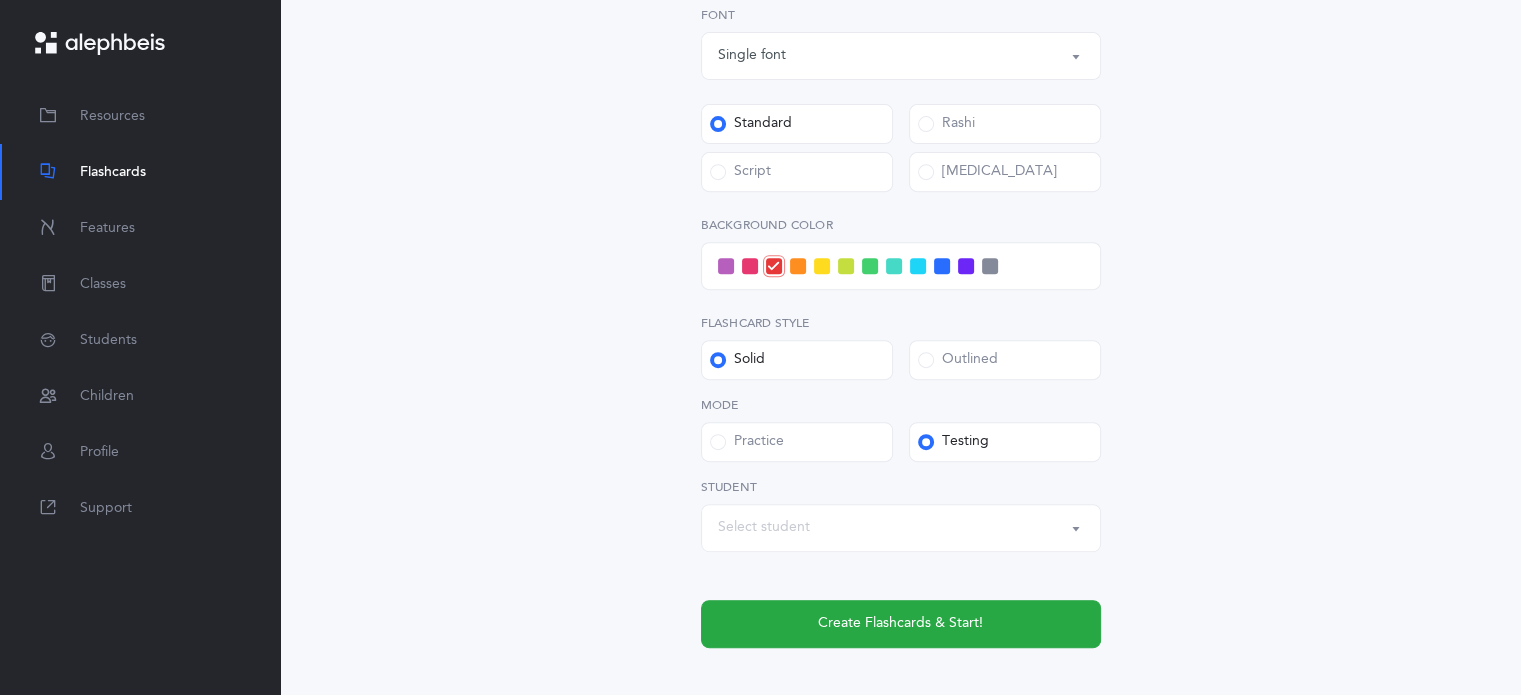scroll, scrollTop: 884, scrollLeft: 0, axis: vertical 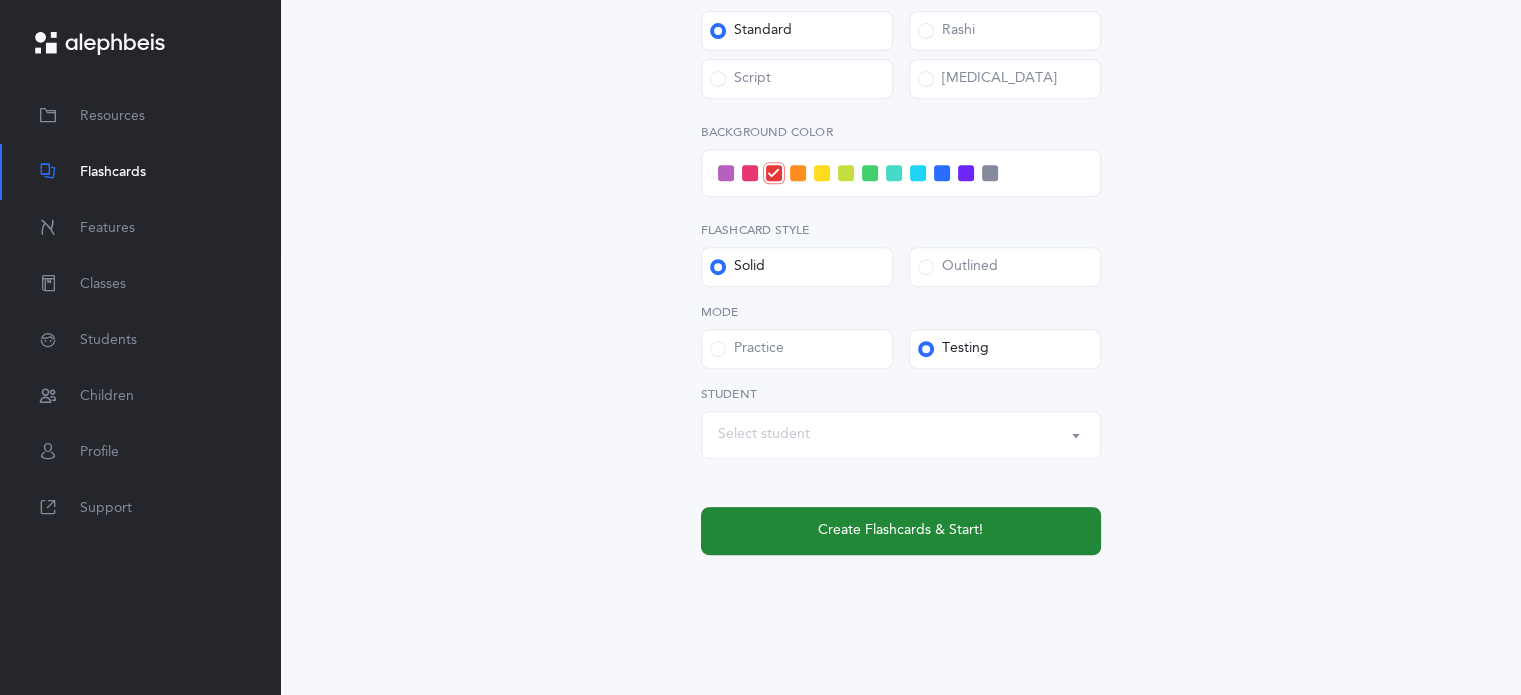 click on "Create Flashcards & Start!" at bounding box center (901, 531) 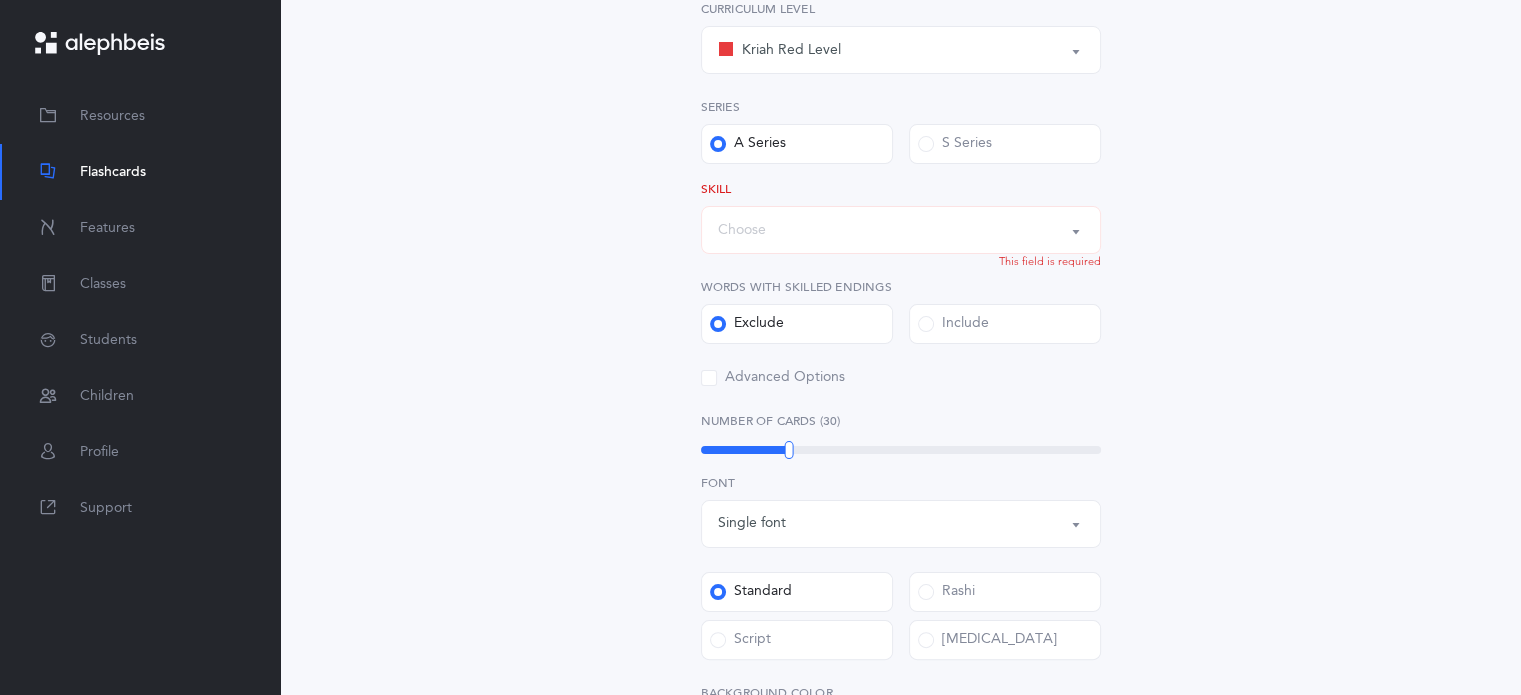 scroll, scrollTop: 204, scrollLeft: 0, axis: vertical 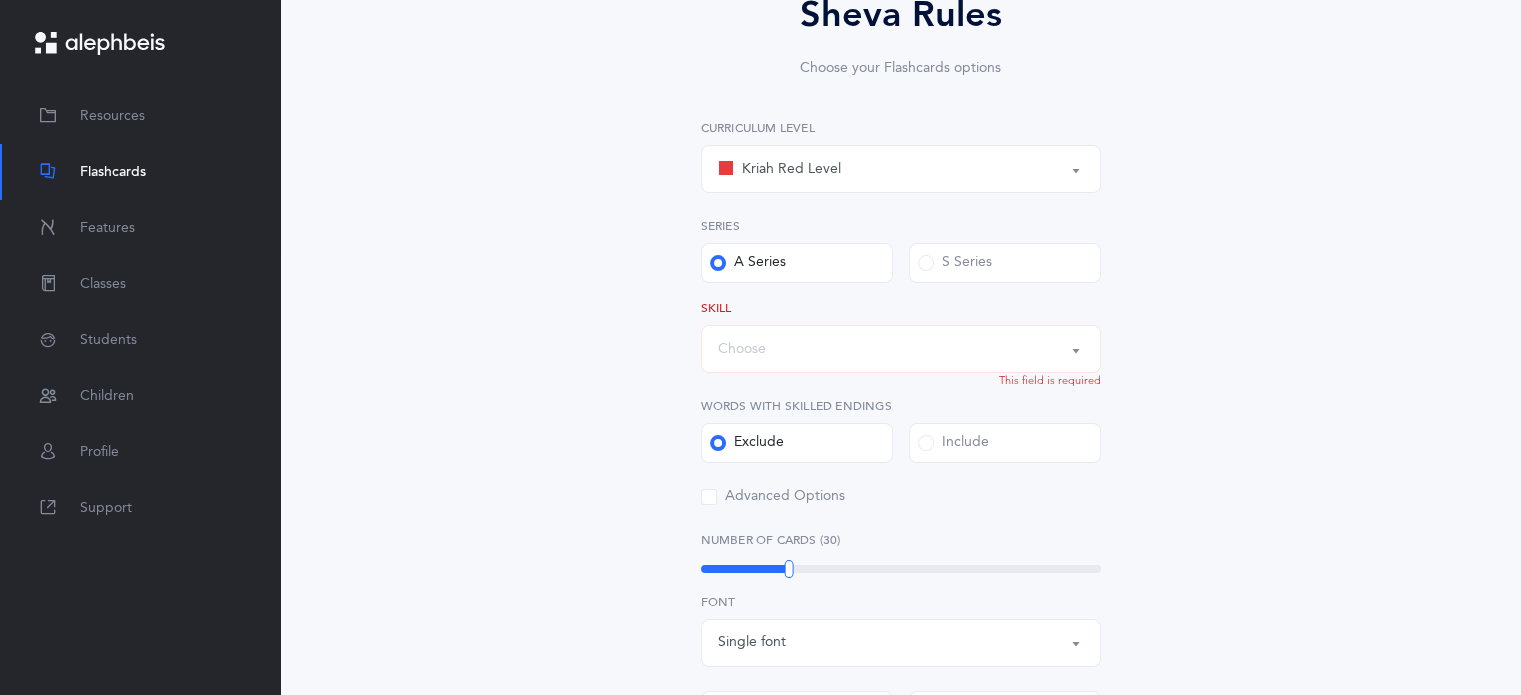 click on "Choose" at bounding box center (901, 349) 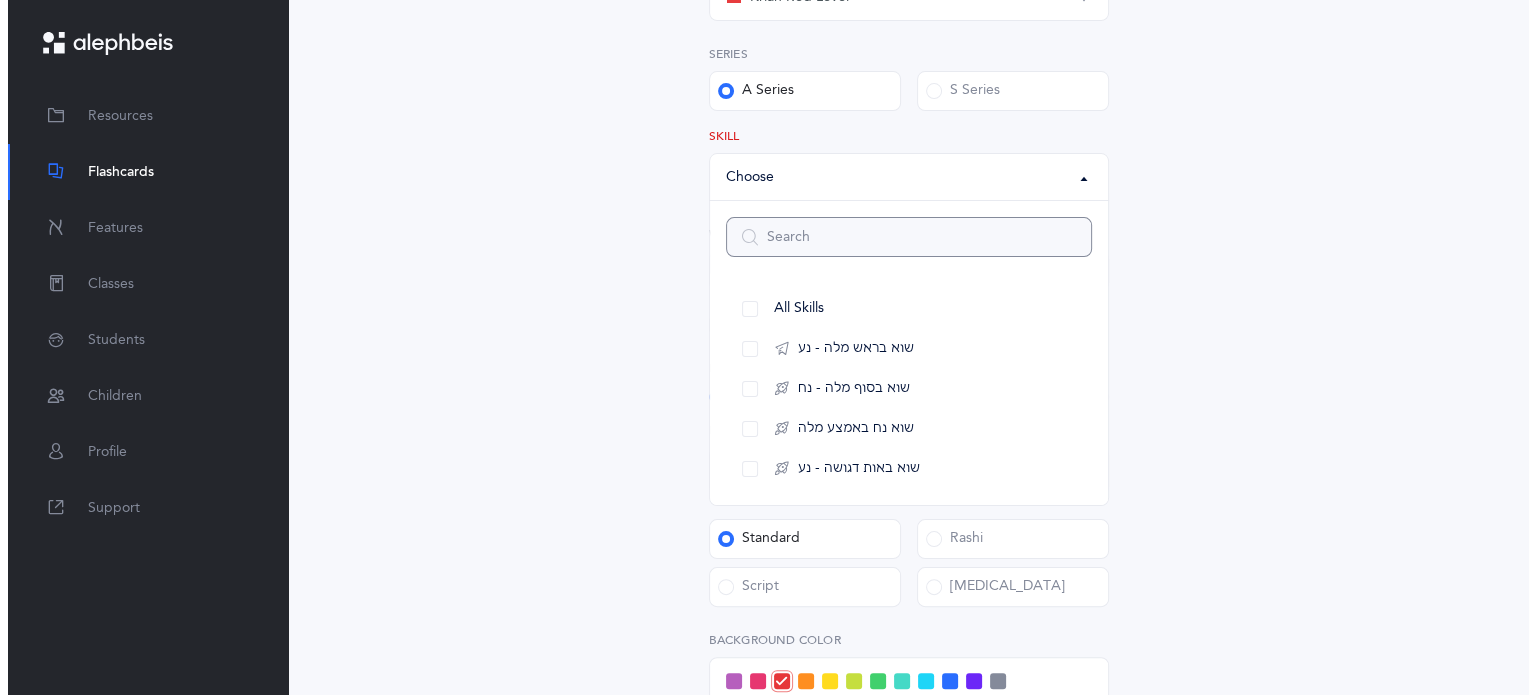 scroll, scrollTop: 383, scrollLeft: 0, axis: vertical 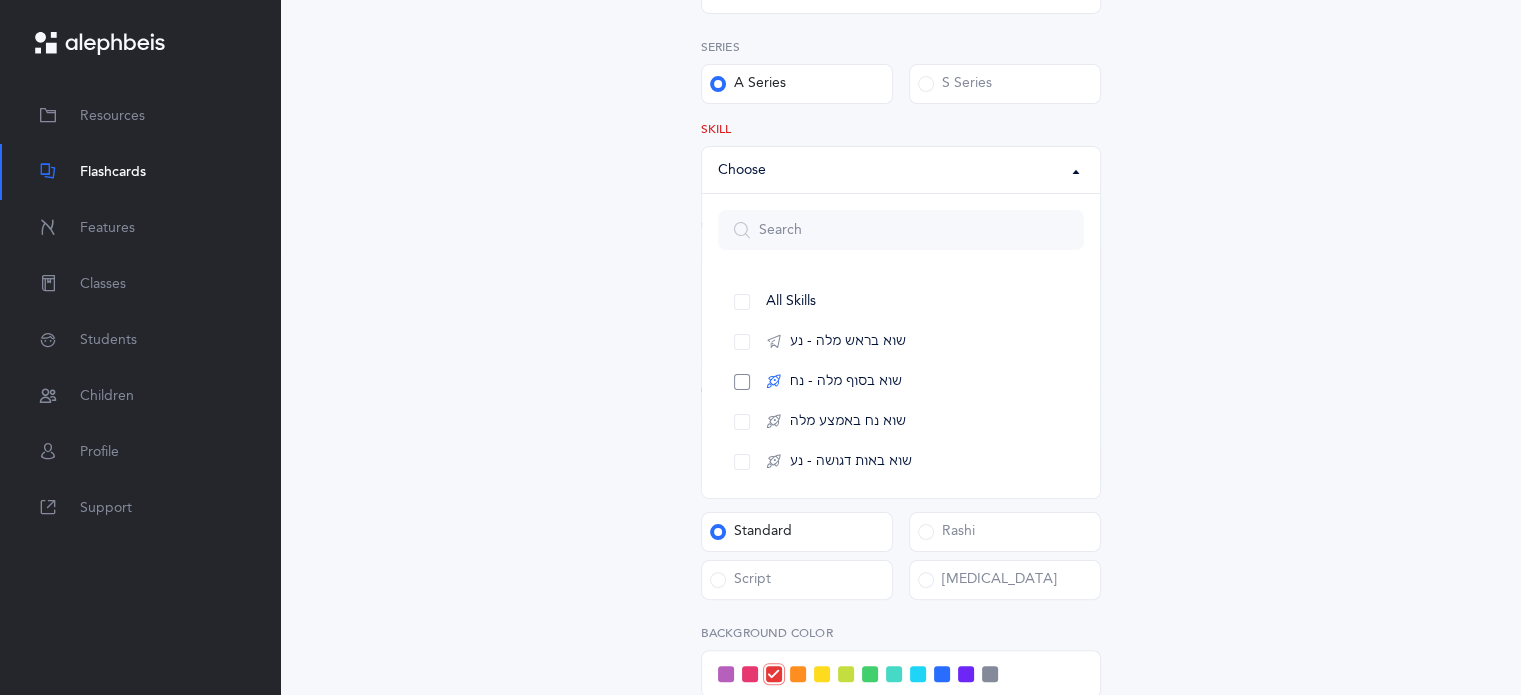 click on "שוא בסוף מלה - נח" at bounding box center [901, 382] 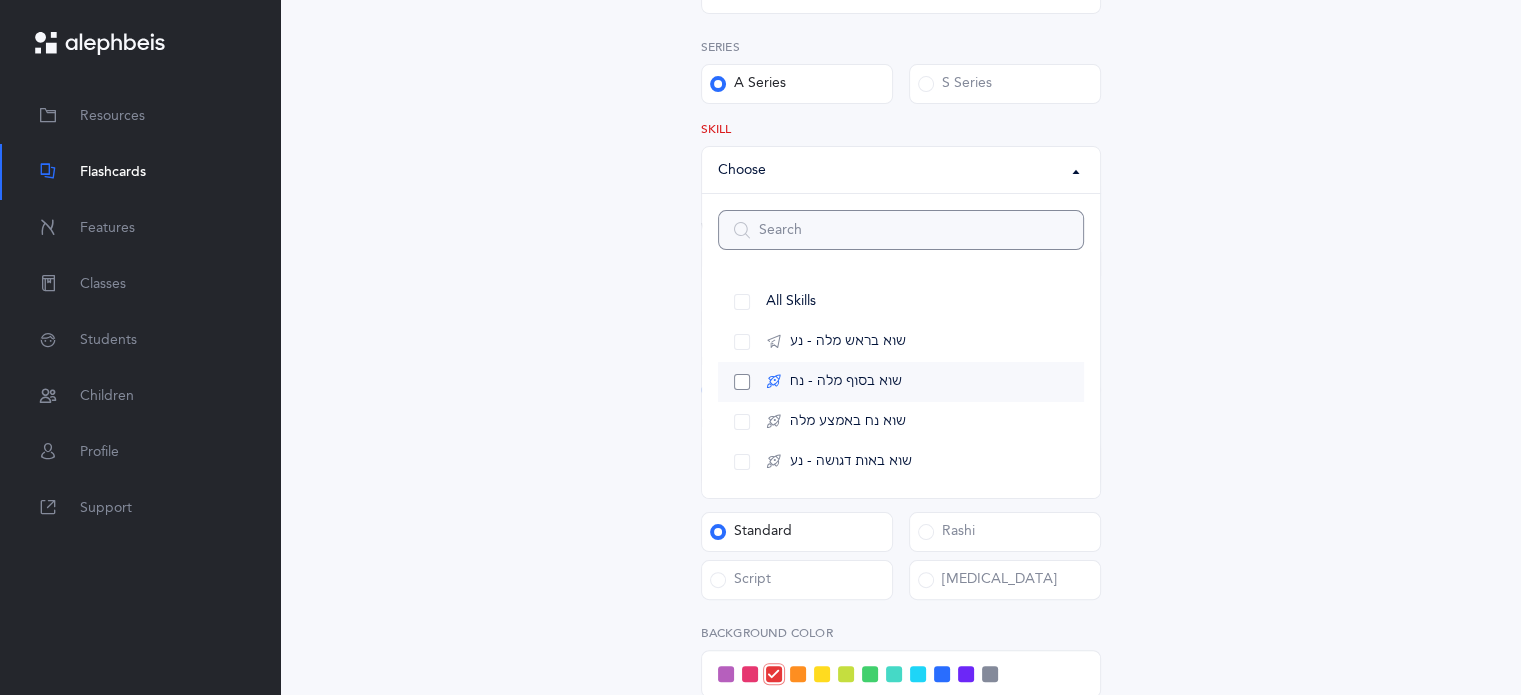 select on "17" 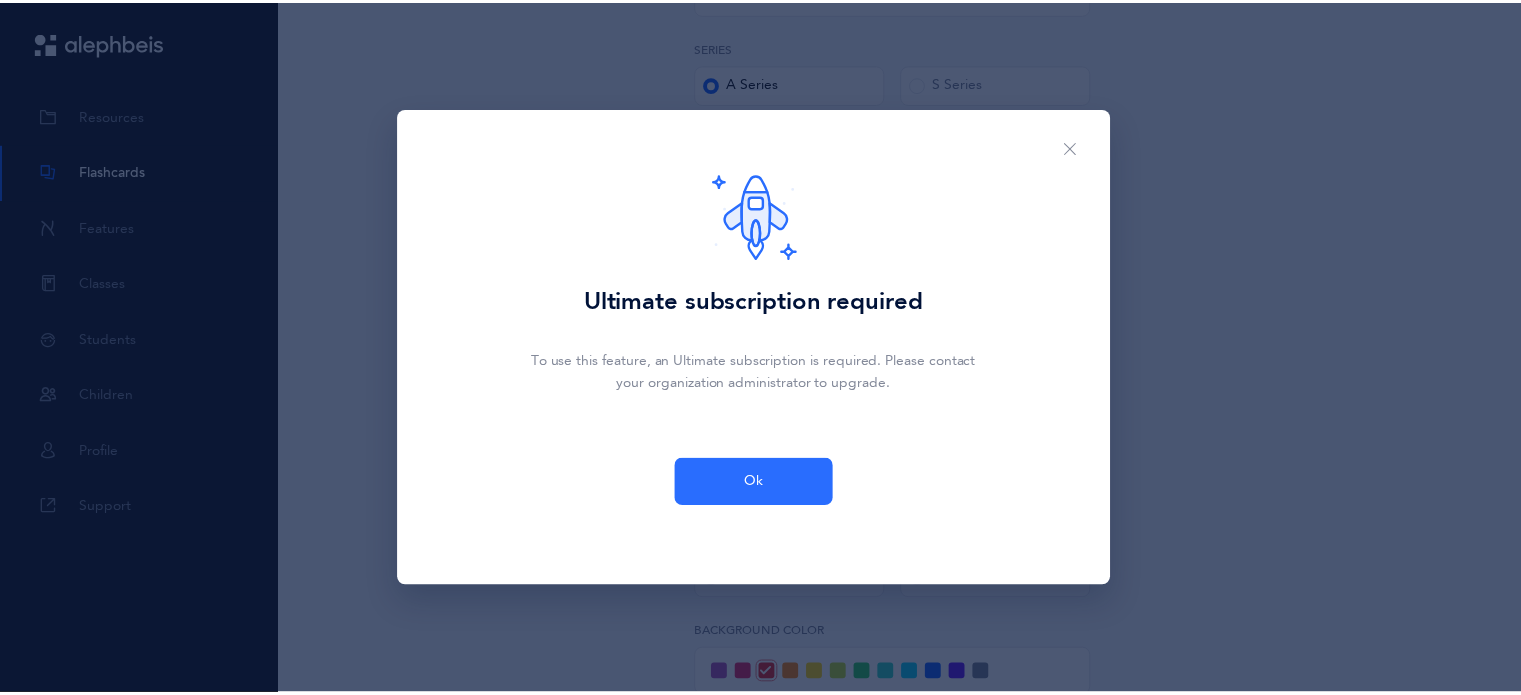 scroll, scrollTop: 10, scrollLeft: 0, axis: vertical 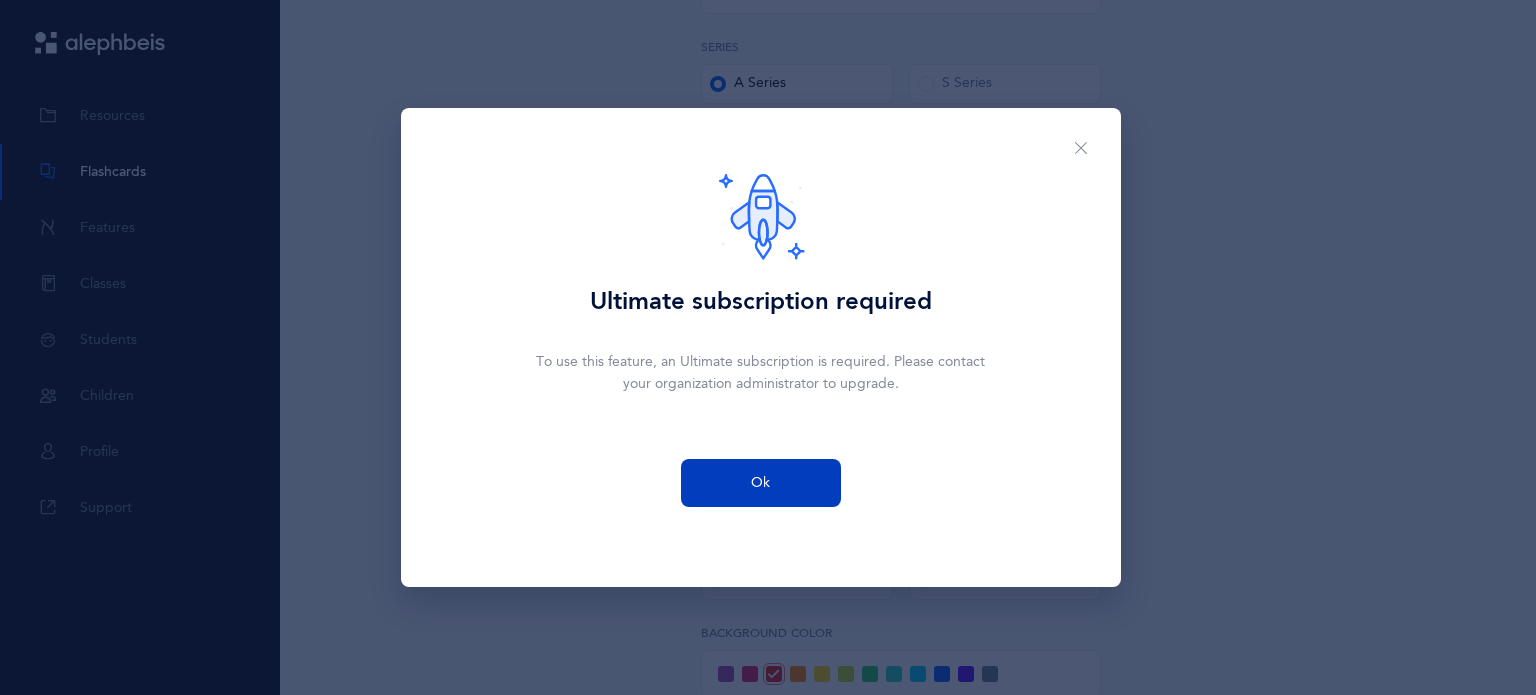click on "Ok" at bounding box center (761, 483) 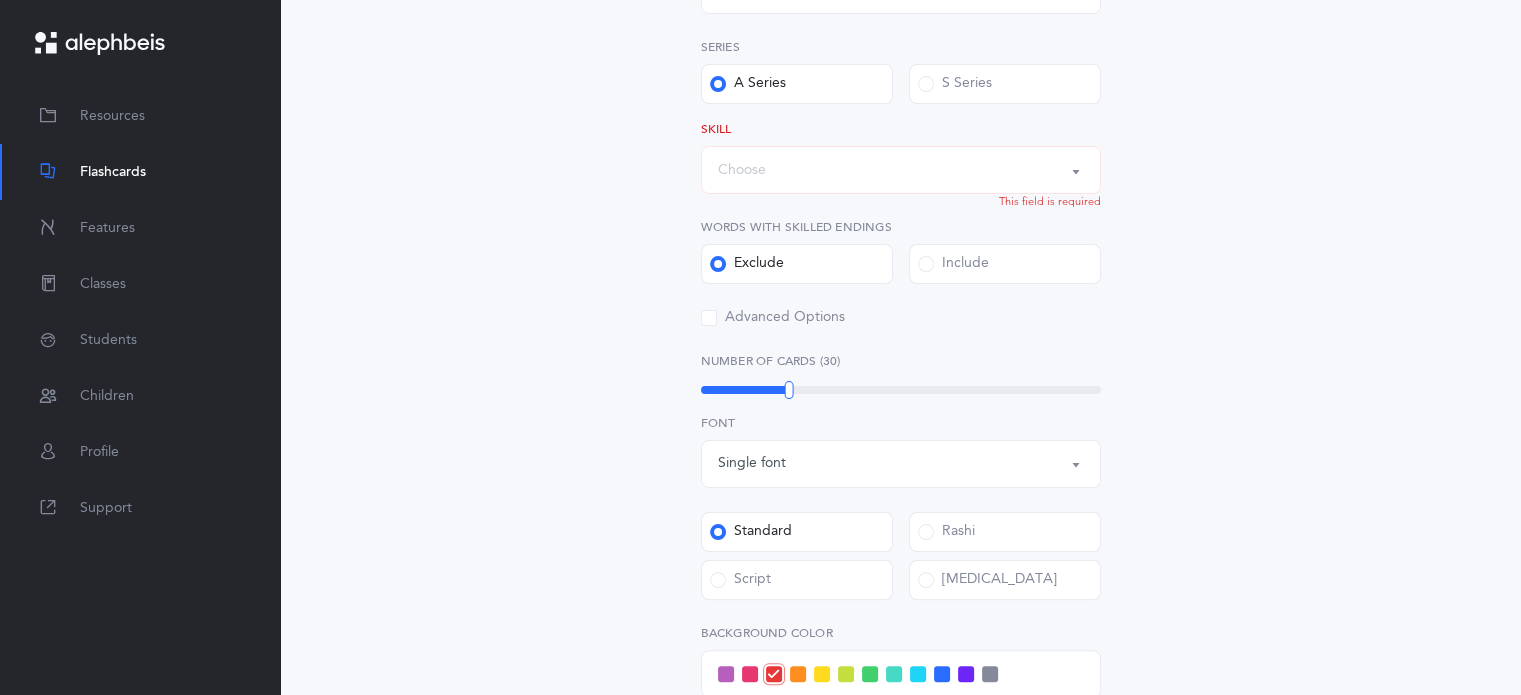 click on "Choose" at bounding box center [901, 170] 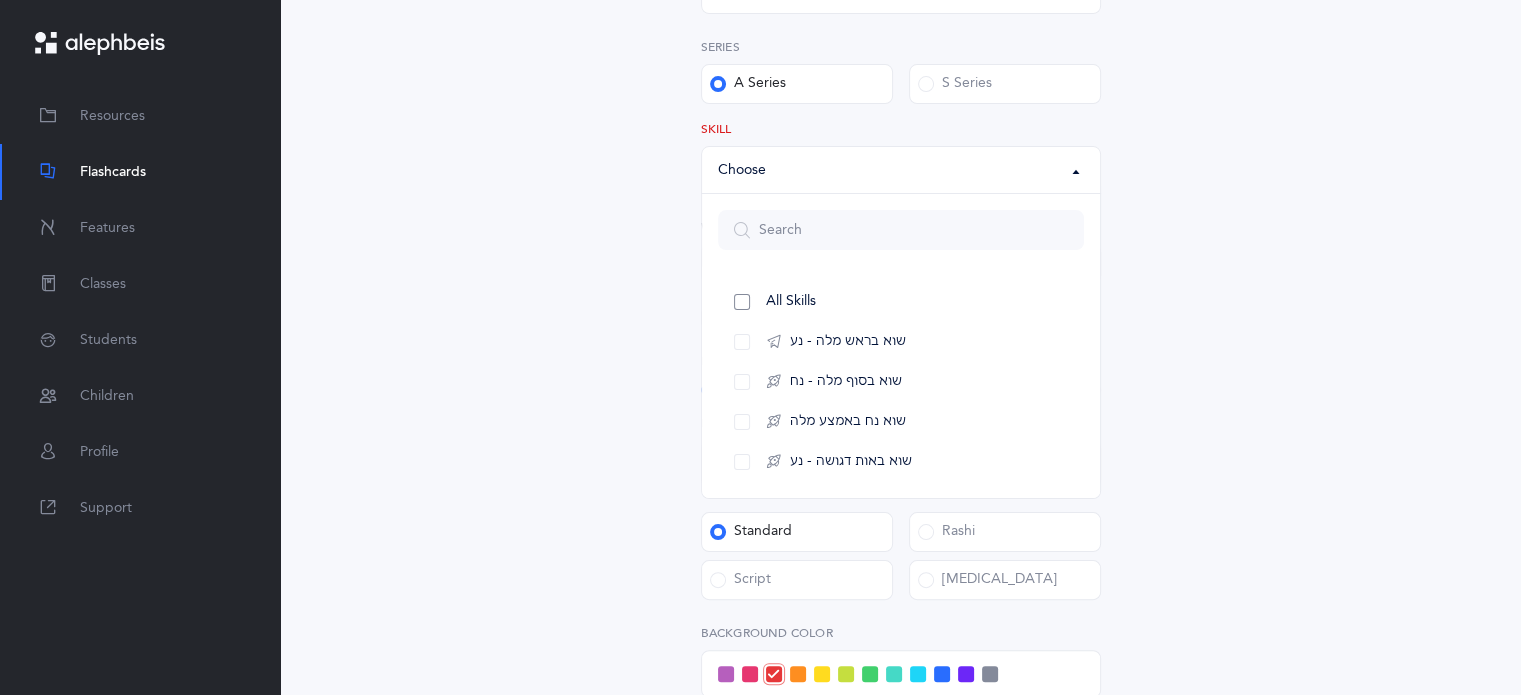click on "All Skills" at bounding box center (901, 302) 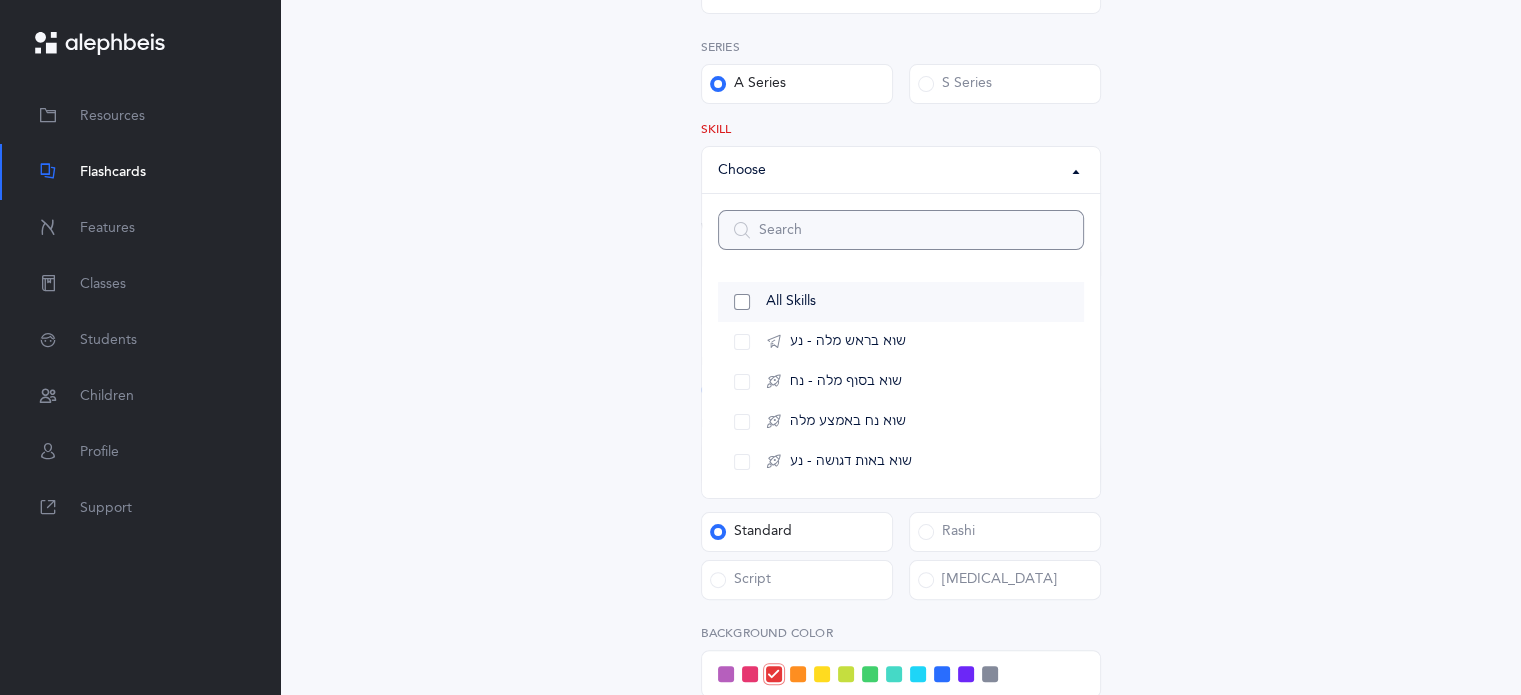 select on "all" 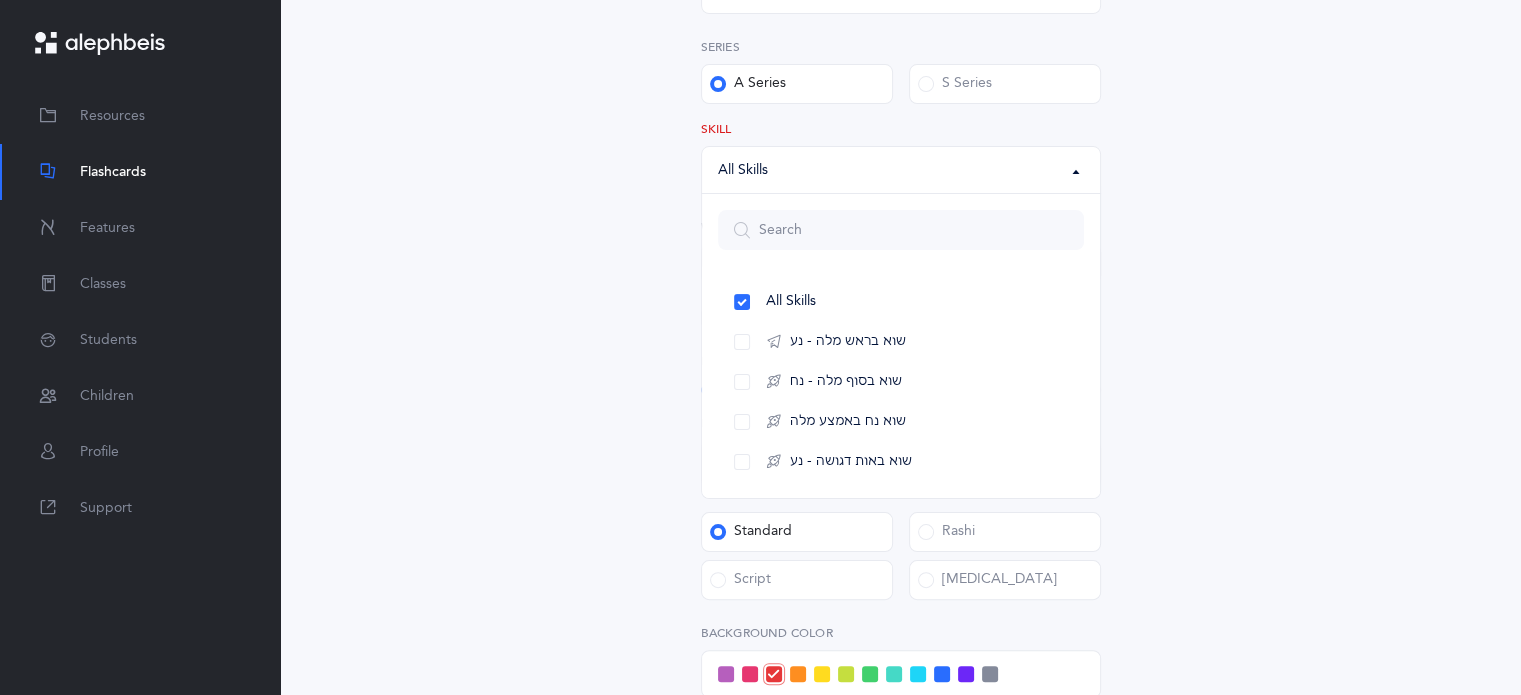 click on "Sheva Rules   Choose your Flashcards options         Kriah Red Level
Kriah Orange Level
Kriah Yellow Level
Kriah Red Level
Curriculum Level
Series
A Series
S Series
All Skills
שוא בראש מלה - נע
שוא בסוף מלה - נח
שוא נח באמצע מלה
שוא באות דגושה - נע
All Skills
All Skills
שוא בראש מלה - נע
שוא בסוף מלה - נח
שוא נח באמצע מלה
שוא באות דגושה - נע
Skill
This field is required
Words with Skilled endings
Exclude
Include
Advanced Options
Ultimate subscription required
To use this feature, an Ultimate subscription is required. Please contact your organization administrator to upgrade." at bounding box center [901, 444] 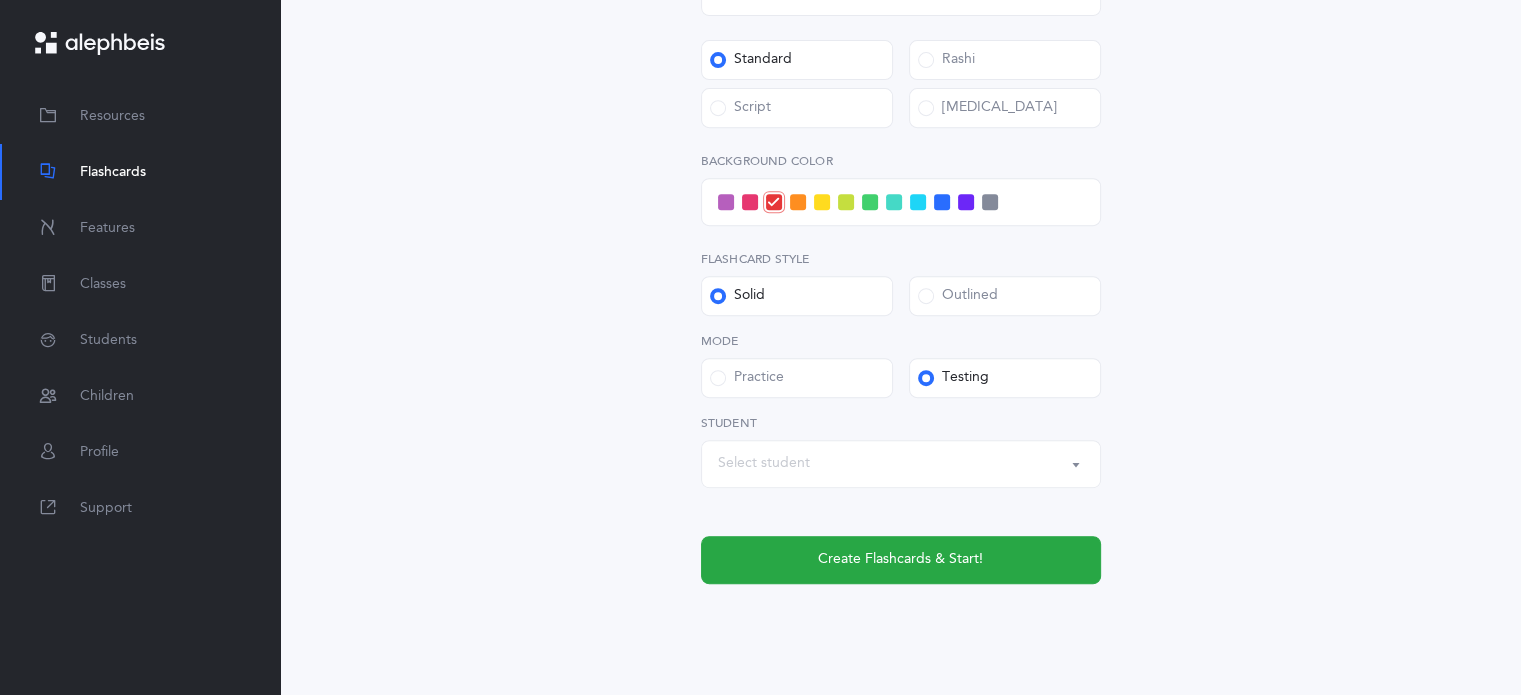 scroll, scrollTop: 868, scrollLeft: 0, axis: vertical 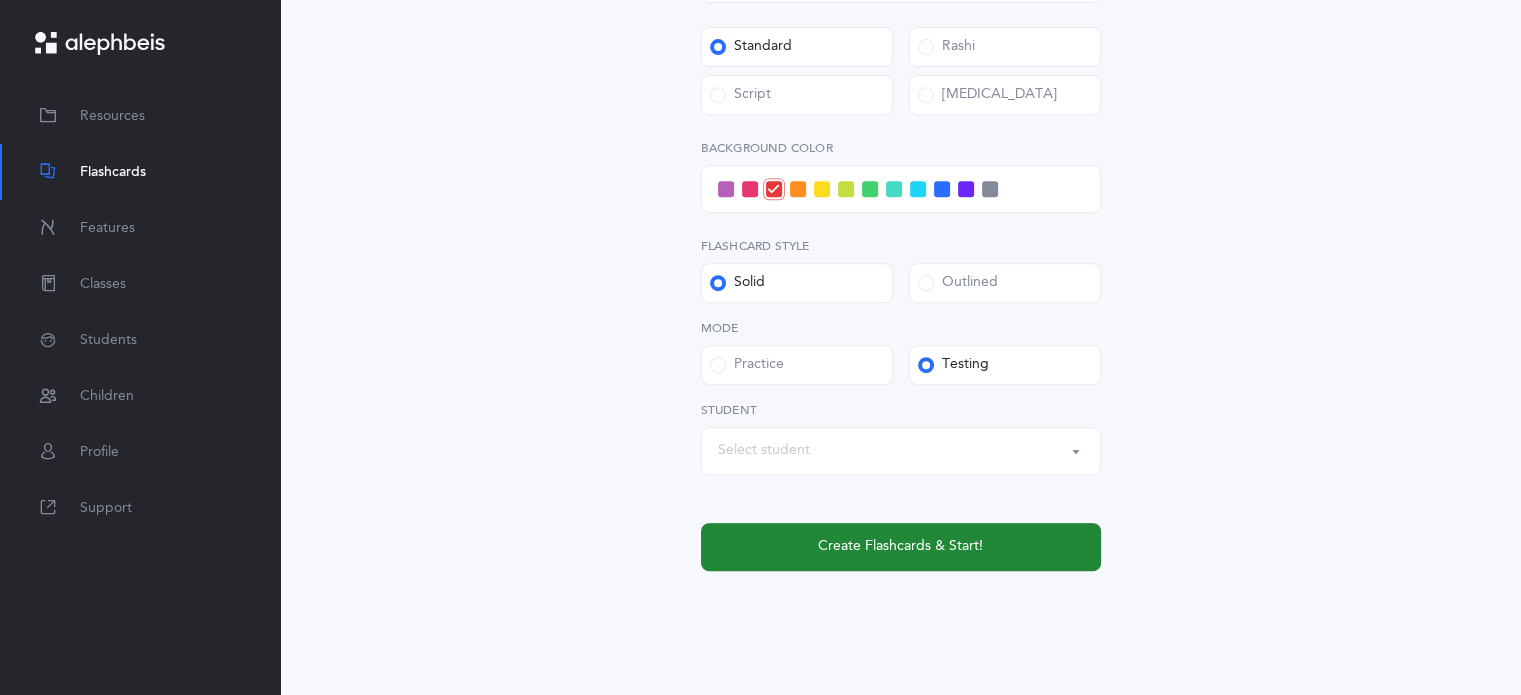 click on "Create Flashcards & Start!" at bounding box center (901, 547) 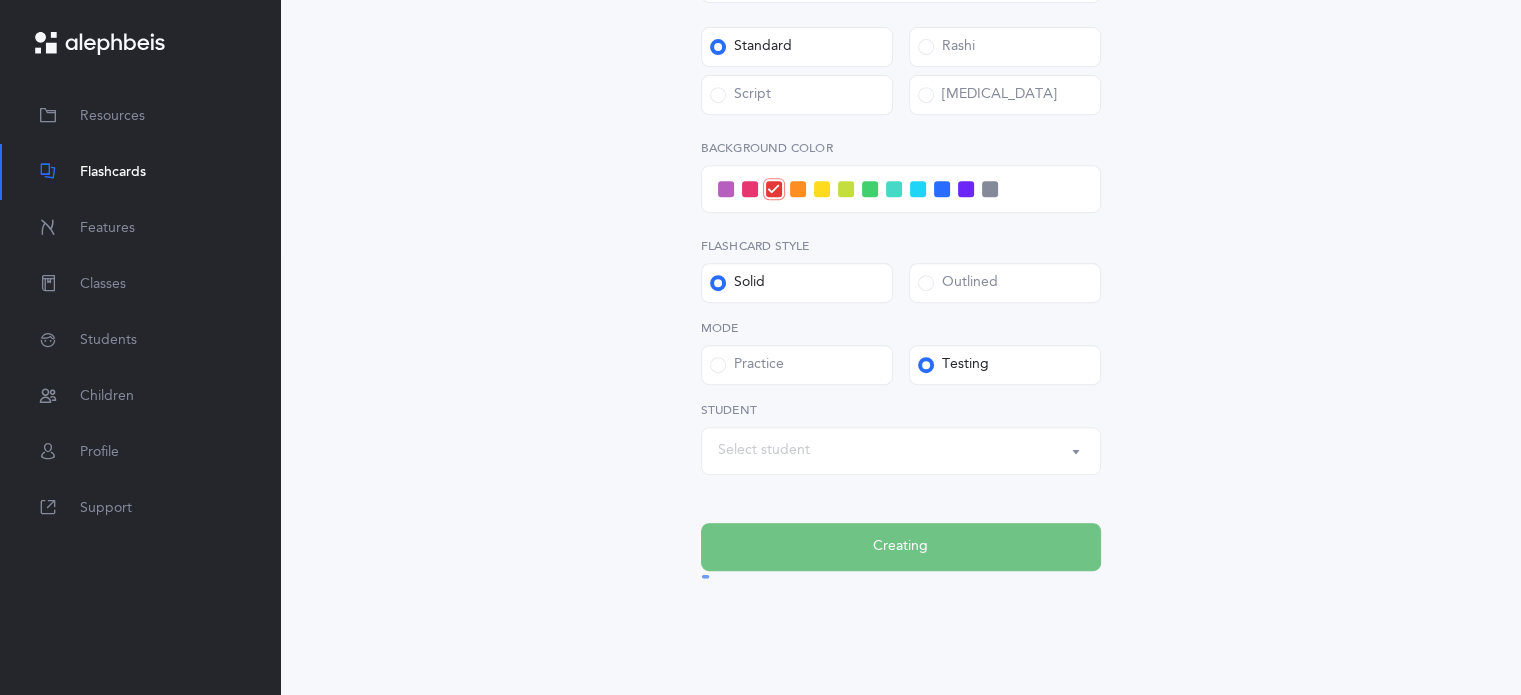 click on "Practice" at bounding box center (797, 365) 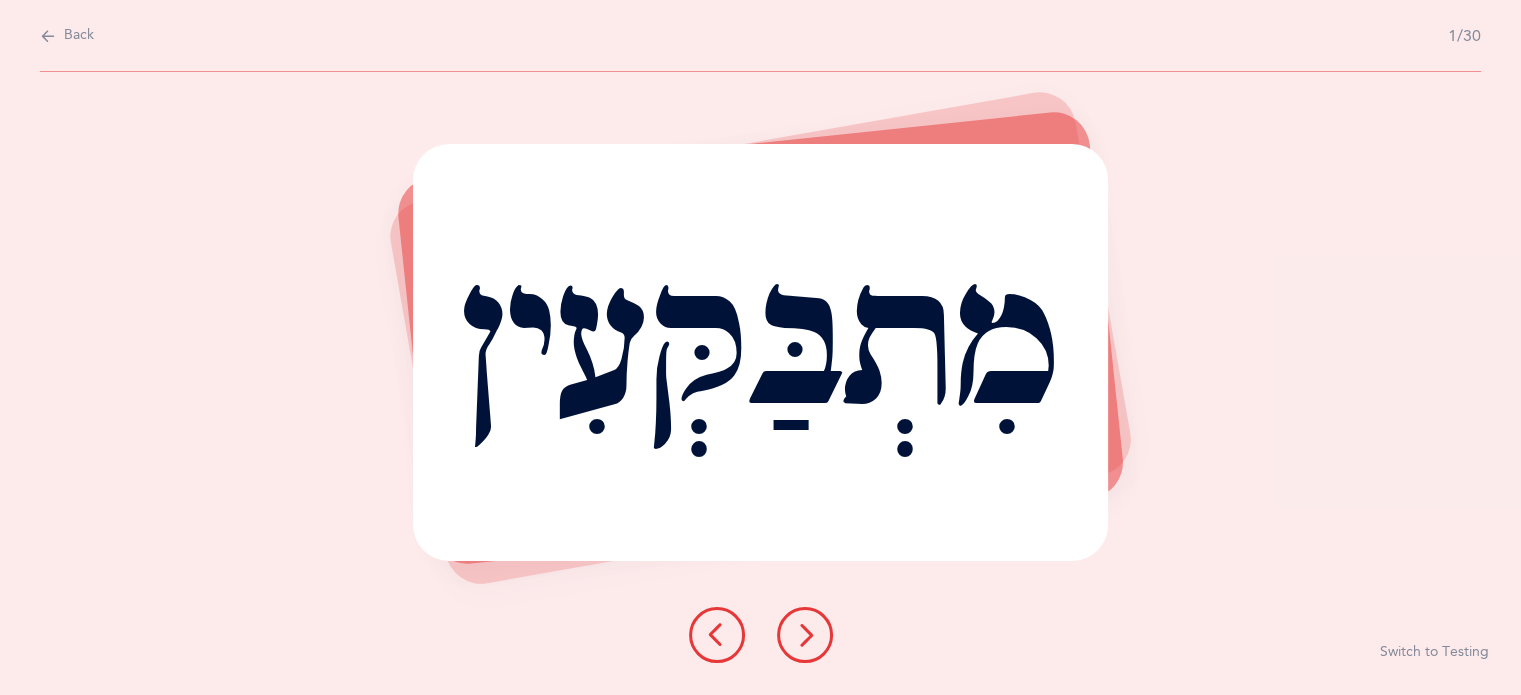 scroll, scrollTop: 0, scrollLeft: 0, axis: both 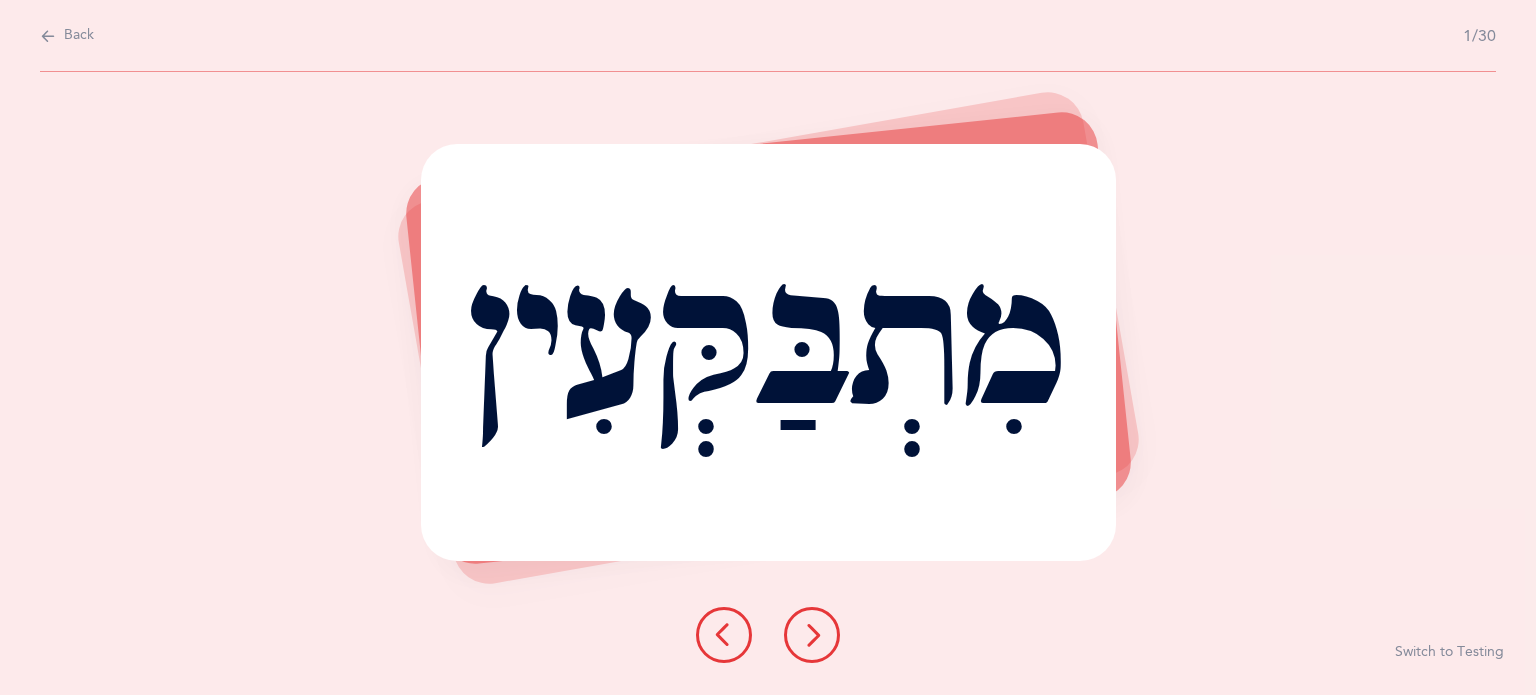 click at bounding box center (48, 36) 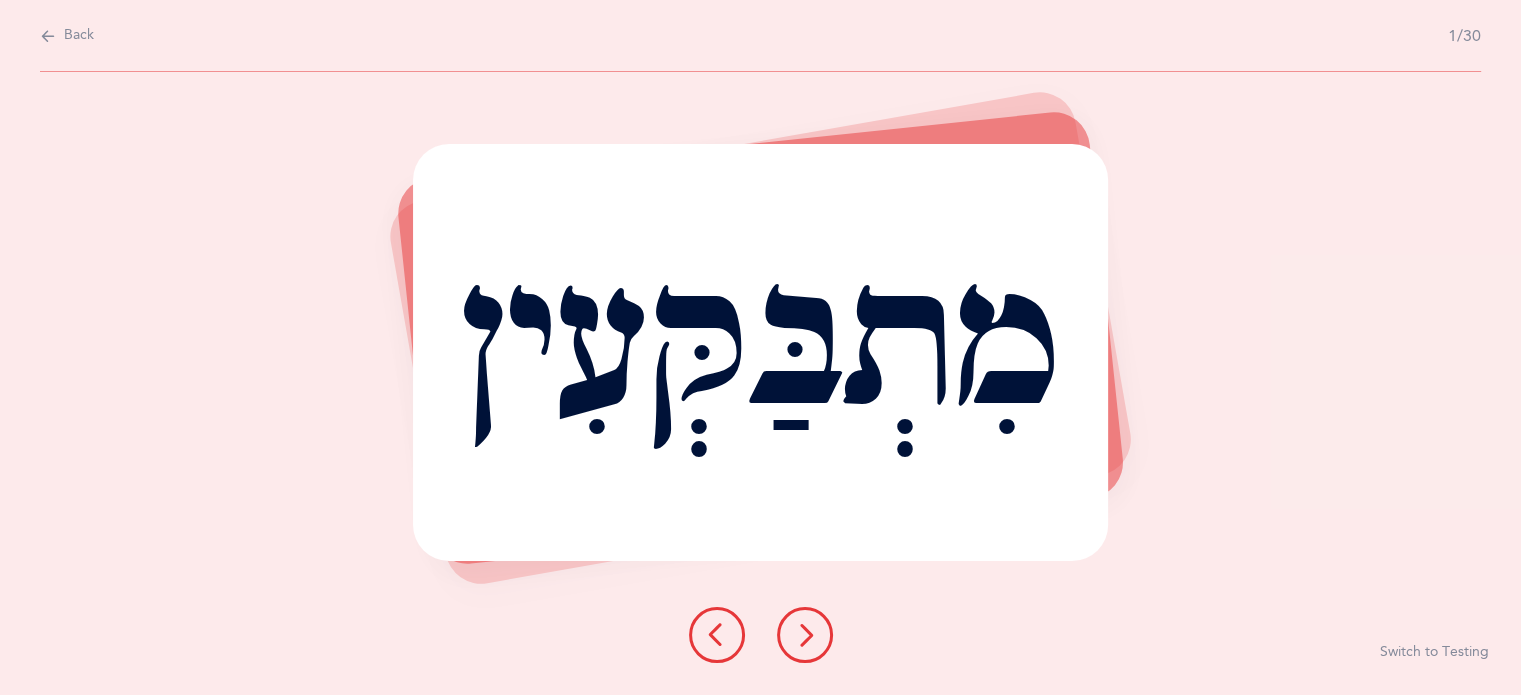 select on "single" 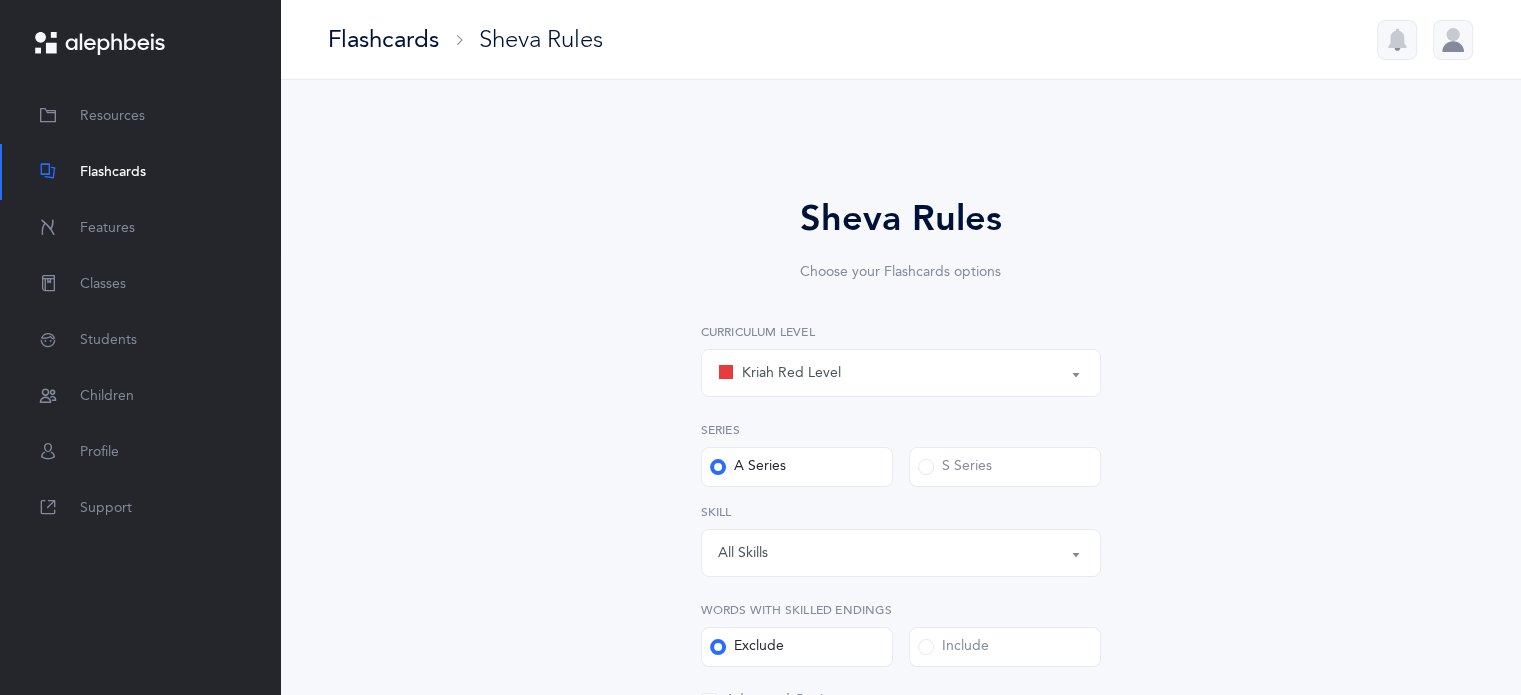 click on "Kriah Red Level" at bounding box center [901, 373] 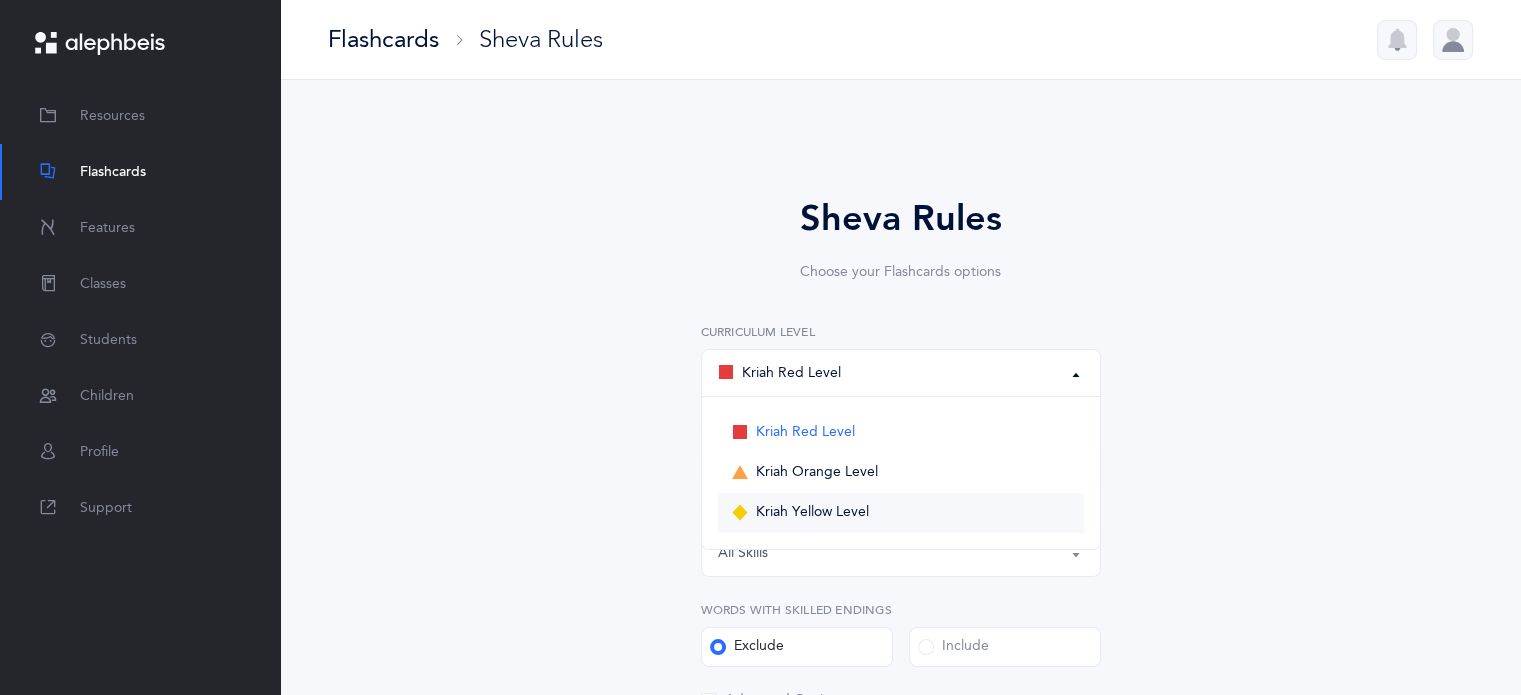 click on "Kriah Yellow Level" at bounding box center (901, 513) 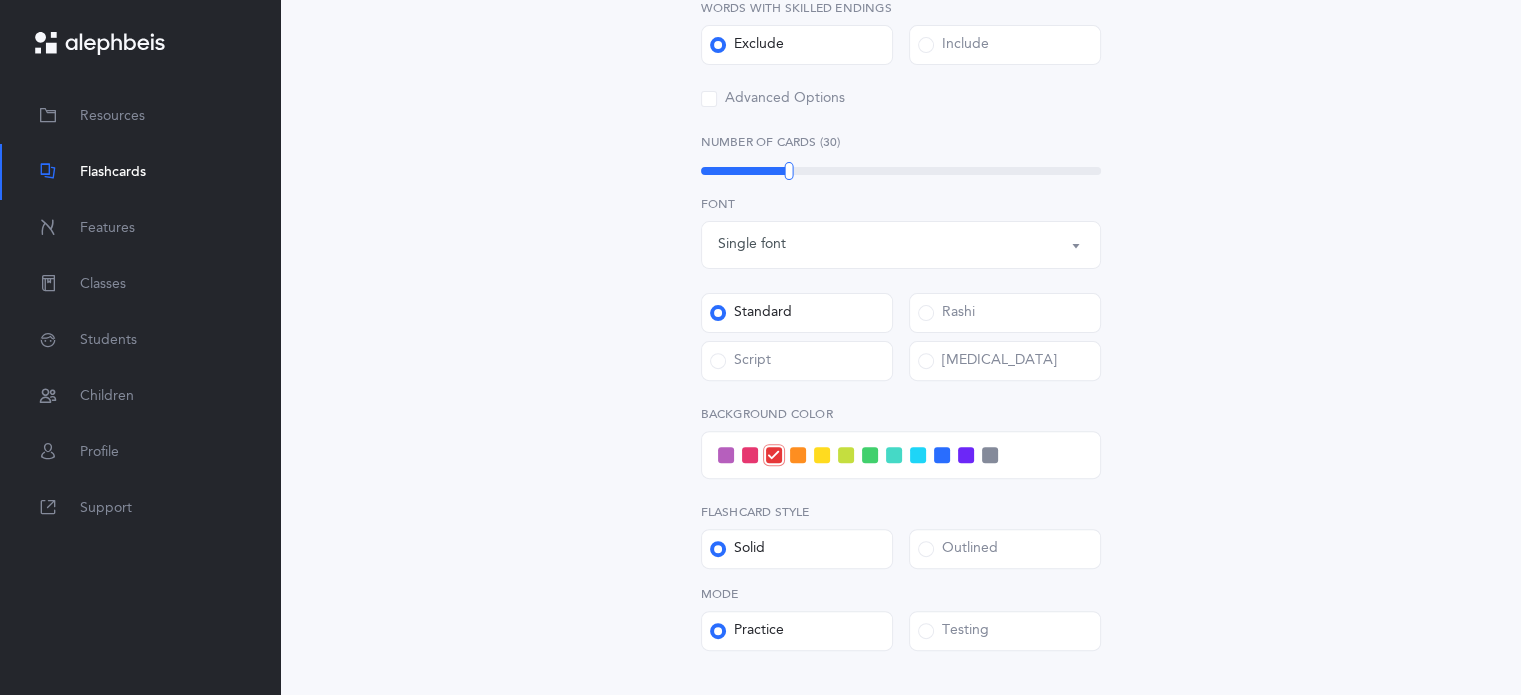 scroll, scrollTop: 813, scrollLeft: 0, axis: vertical 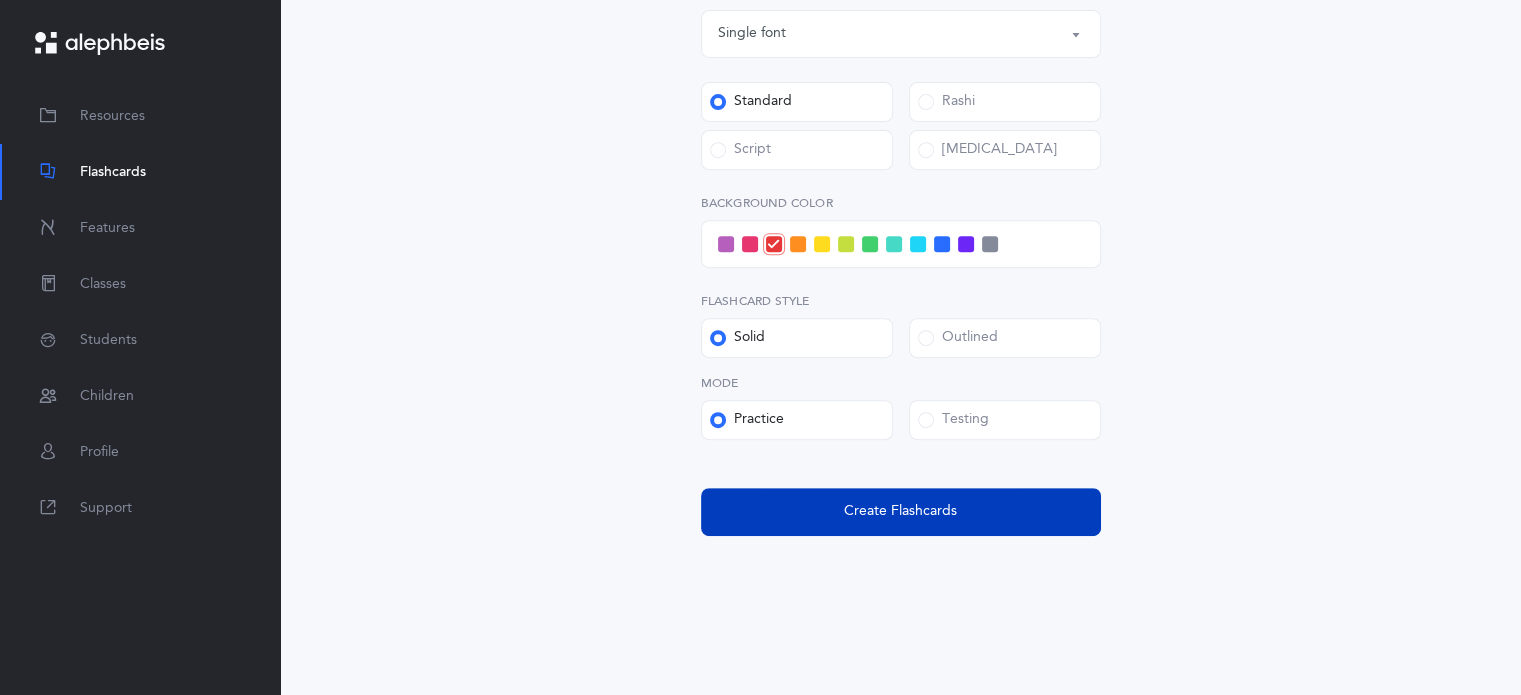 click on "Create Flashcards" at bounding box center (901, 512) 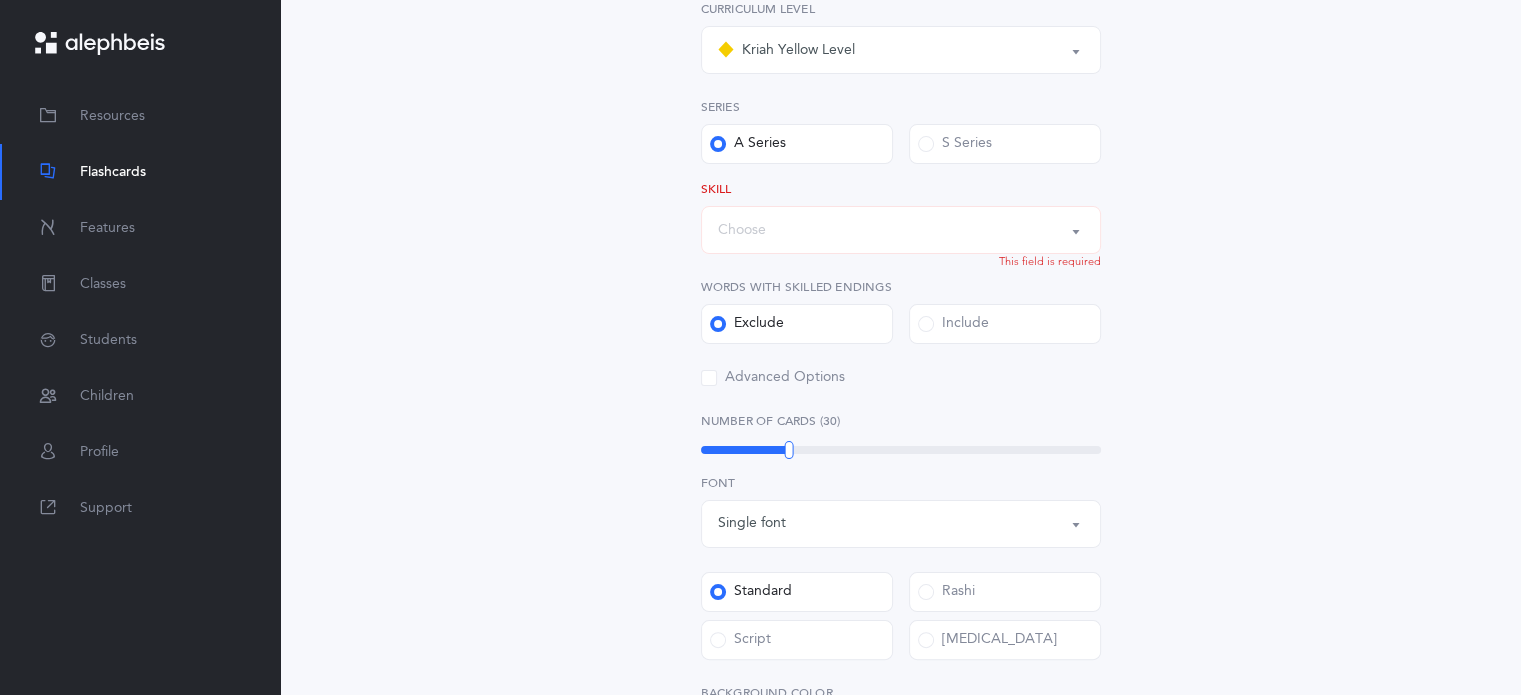 scroll, scrollTop: 335, scrollLeft: 0, axis: vertical 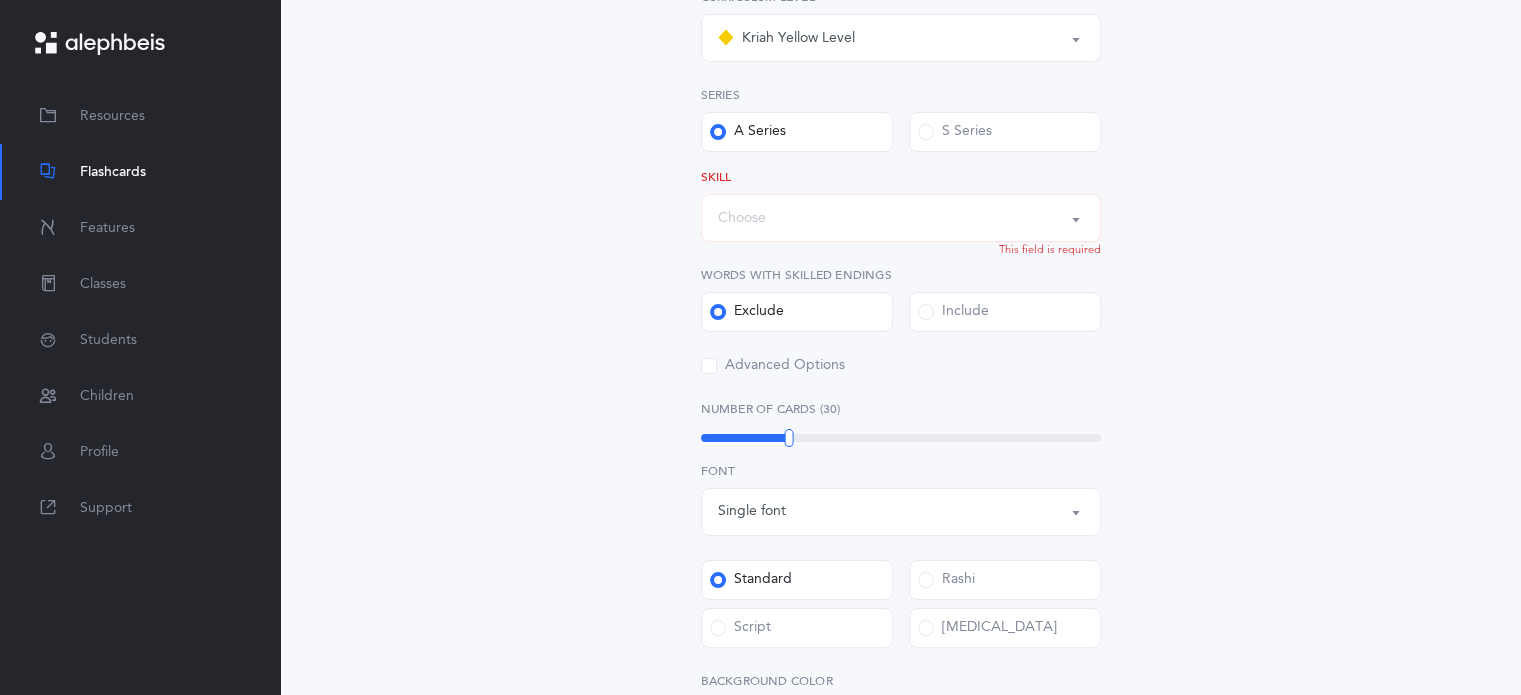click on "Choose" at bounding box center [901, 218] 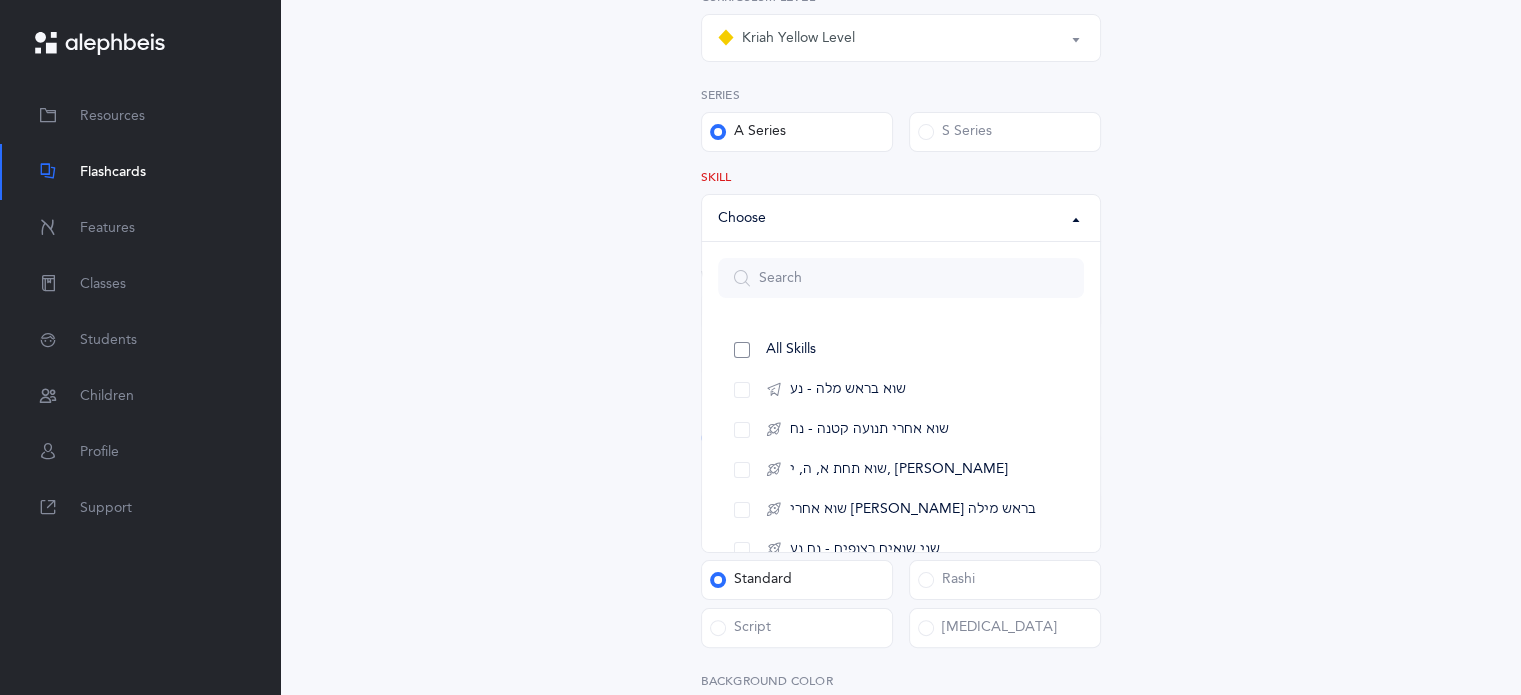 click on "All Skills" at bounding box center [901, 350] 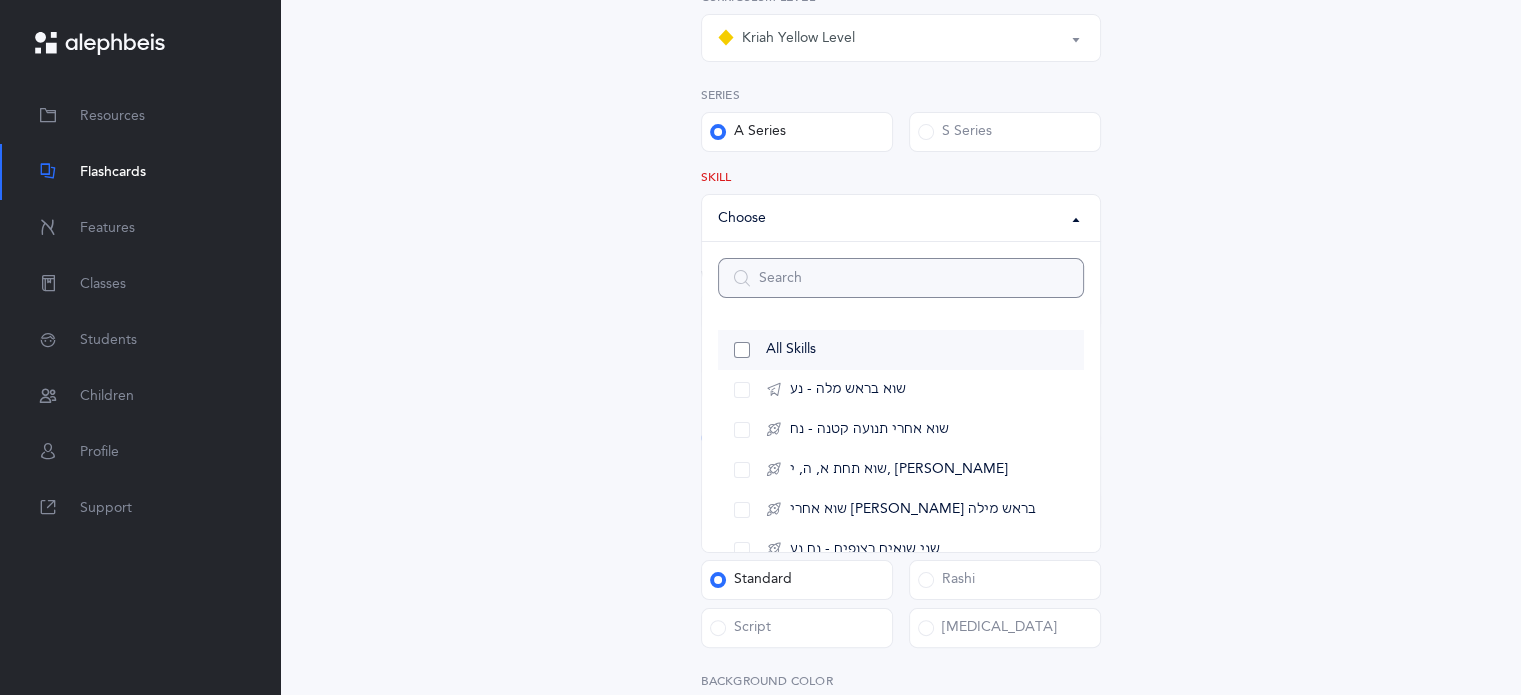 select on "all" 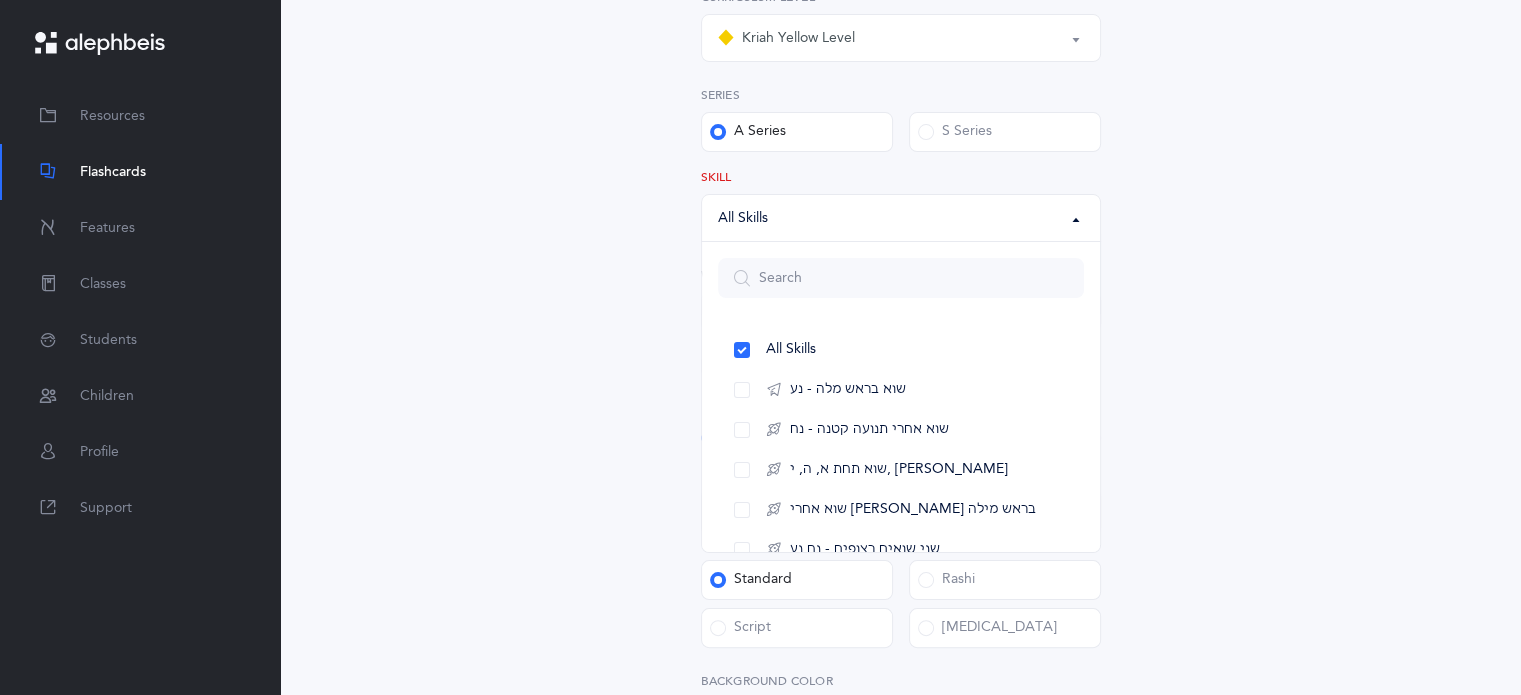 click on "Sheva Rules   Choose your Flashcards options         Kriah Red Level
Kriah Orange Level
Kriah Yellow Level
Kriah Yellow Level     Kriah Red Level
Kriah Orange Level
Kriah Yellow Level
Curriculum Level
Series
A Series
S Series
All Skills
שוא בראש מלה - נע
שוא אחרי תנועה קטנה - נח
שוא תחת א, ה, י, ע - נח
שוא אחרי שורוק בראש מילה
שני שואים רצופים - נח,נע
שוא באותיות כפולות - נע
שוא באותיות כפולות (כך) - נע
שוא באותיות כפולות - נח
שוא באות דגושה - נע
שוא בסוף מלה - נח
שני שואים בסוף מלה - נח
All Skills
All Skills
שוא בראש מלה - נע
שוא אחרי תנועה קטנה - נח
שוא תחת א, ה, י, [PERSON_NAME] אחרי שורוק בראש מילה" at bounding box center (901, 447) 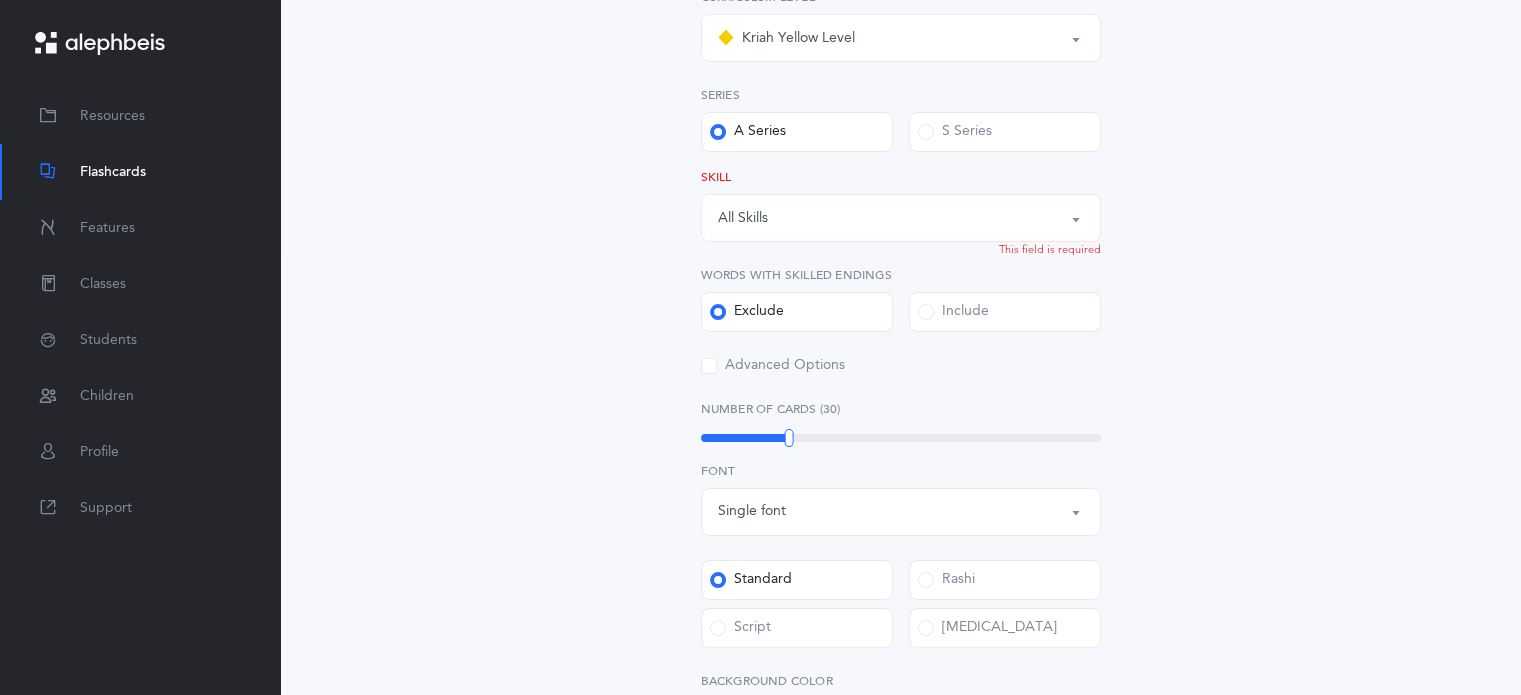 scroll, scrollTop: 813, scrollLeft: 0, axis: vertical 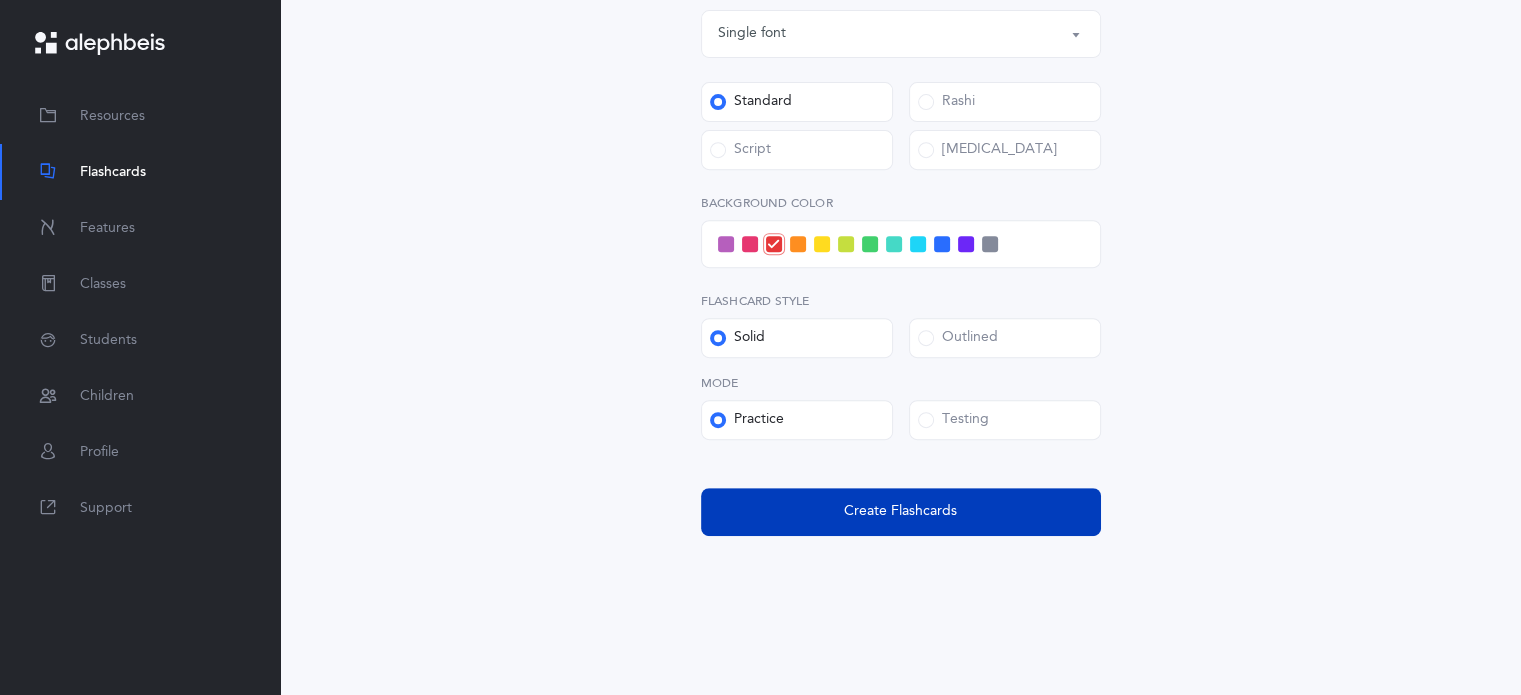 click on "Create Flashcards" at bounding box center (901, 512) 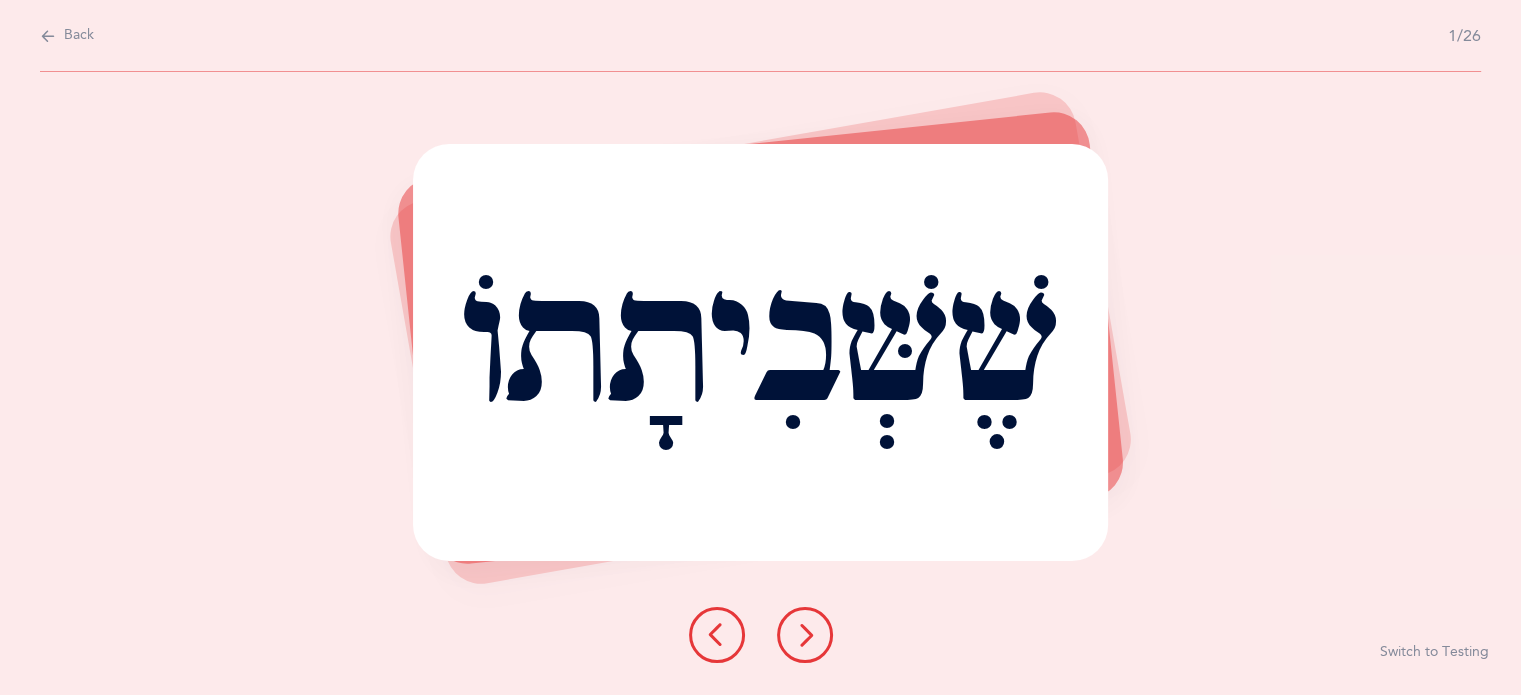 scroll, scrollTop: 0, scrollLeft: 0, axis: both 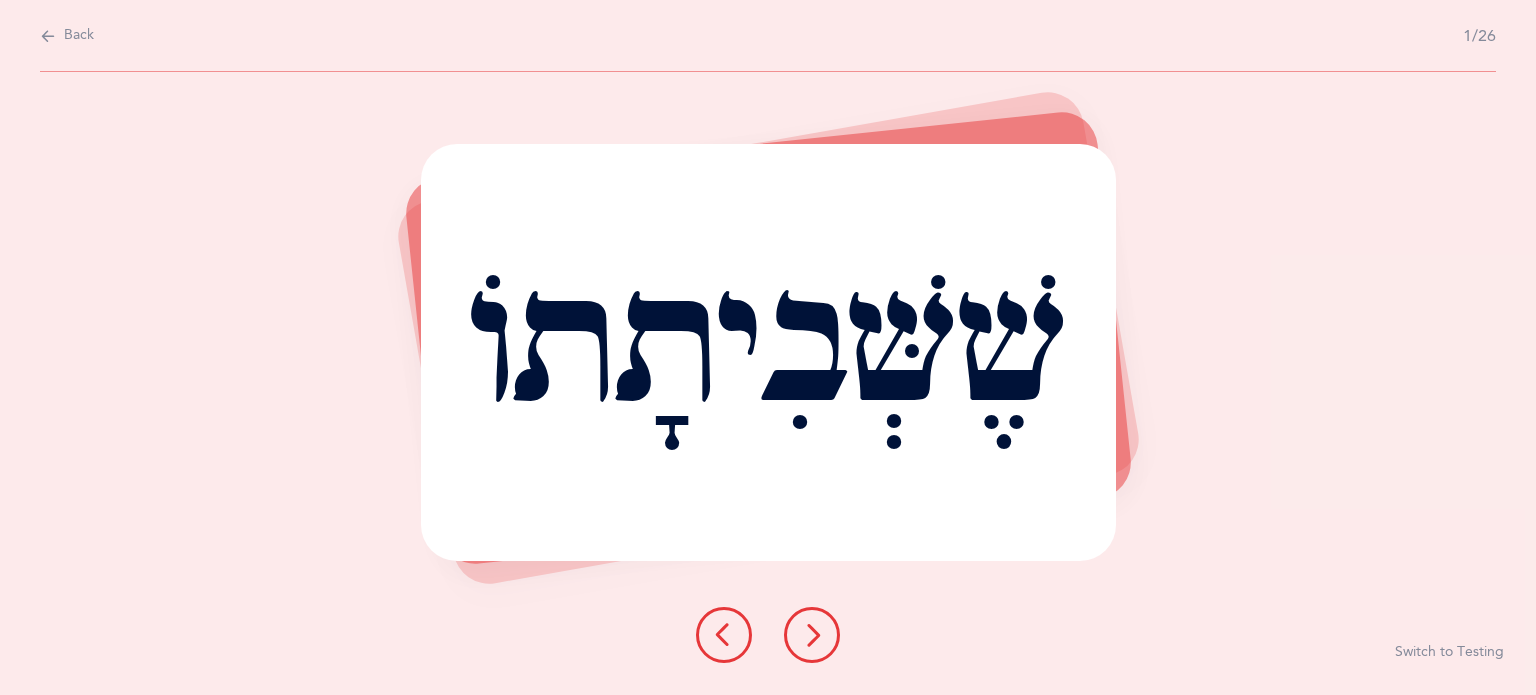 click on "Back" at bounding box center (79, 36) 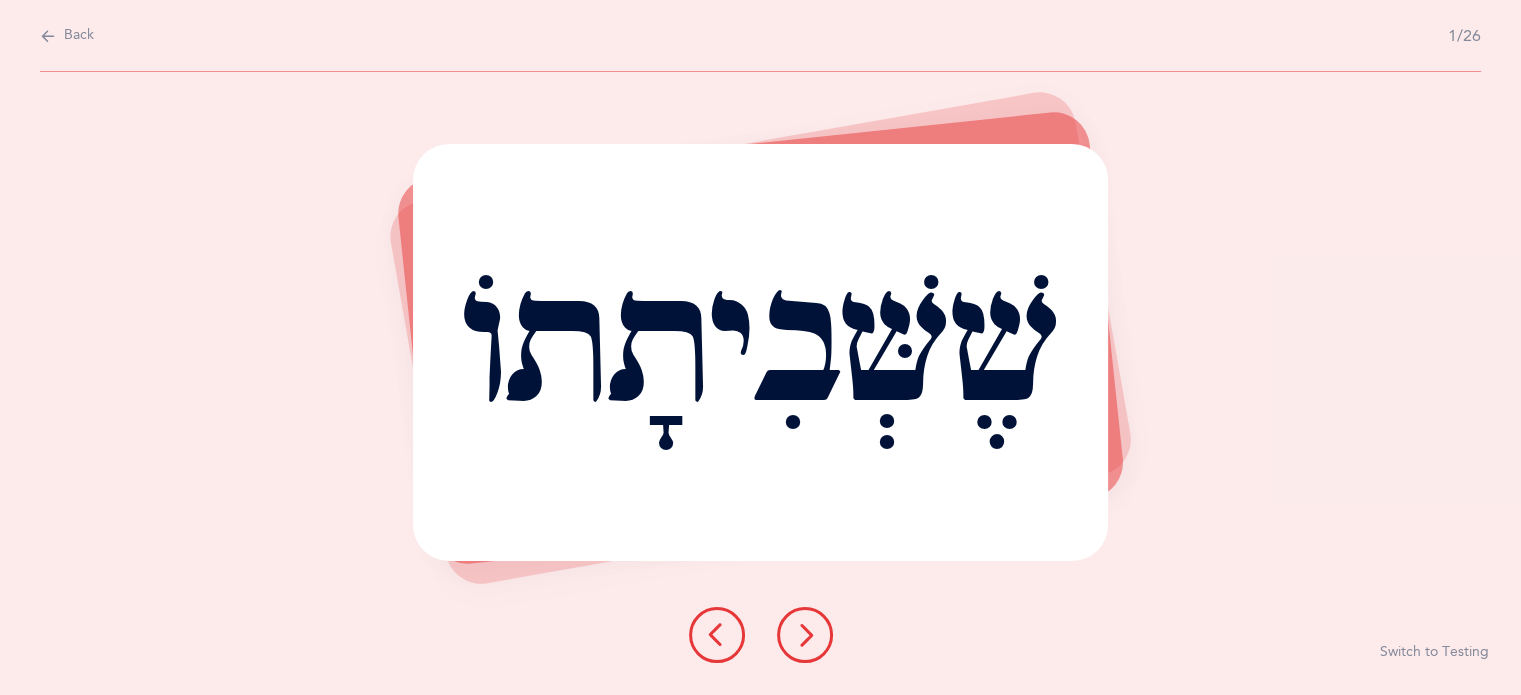 select on "3" 